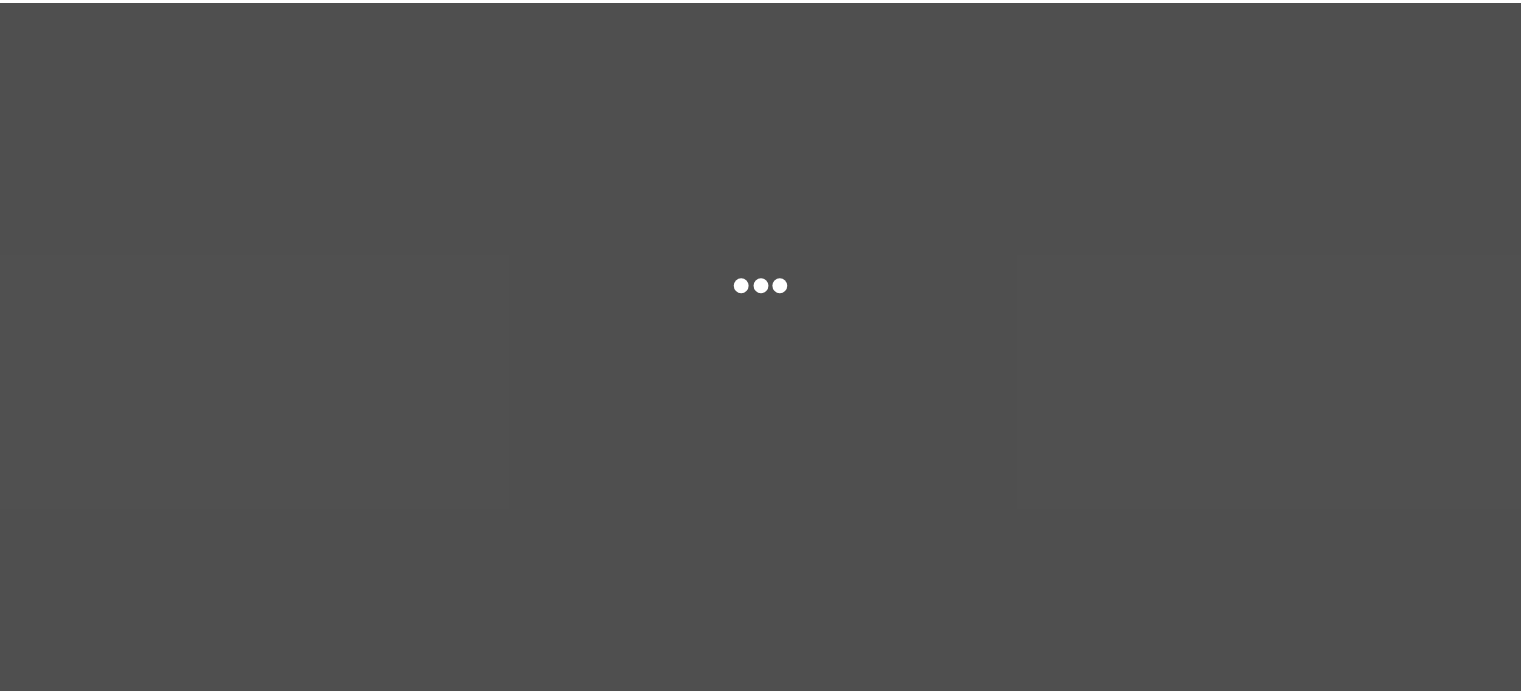 scroll, scrollTop: 0, scrollLeft: 0, axis: both 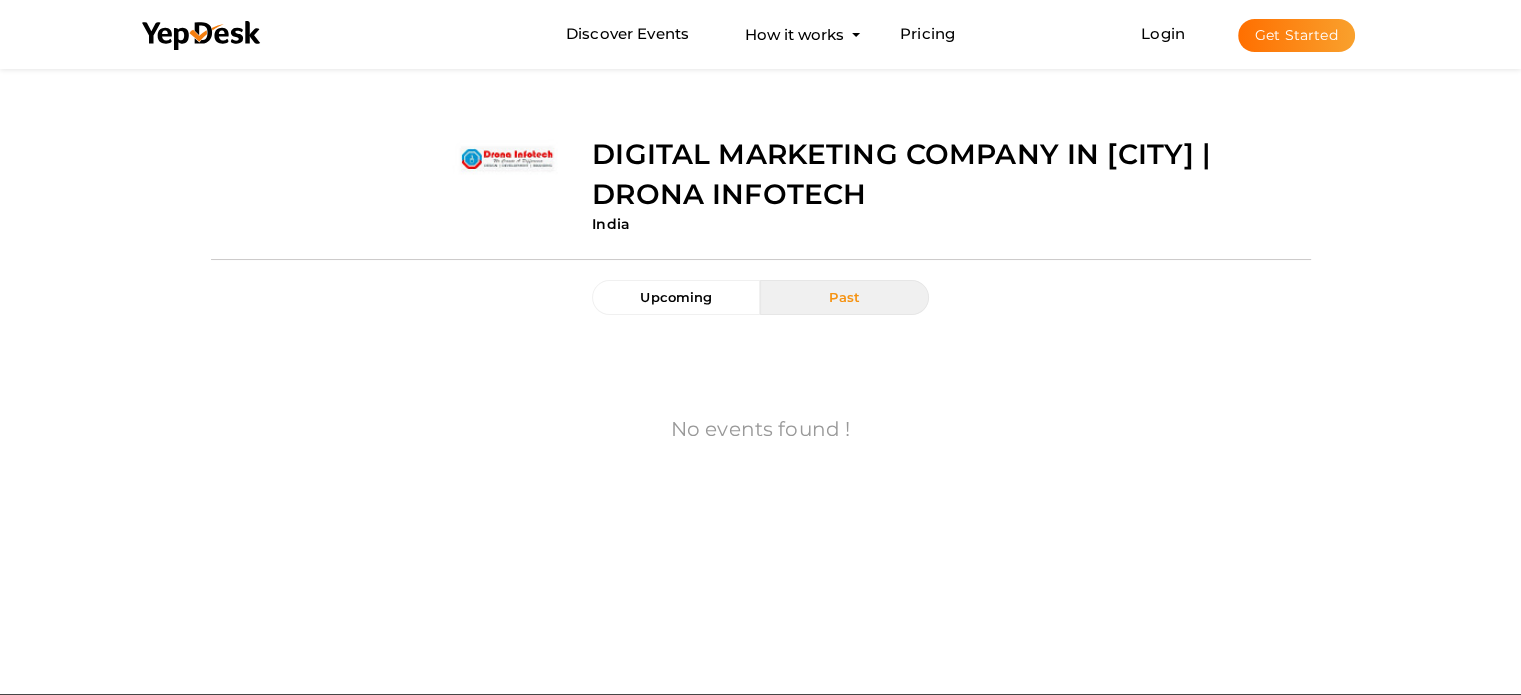 click on "Get Started" at bounding box center (1296, 35) 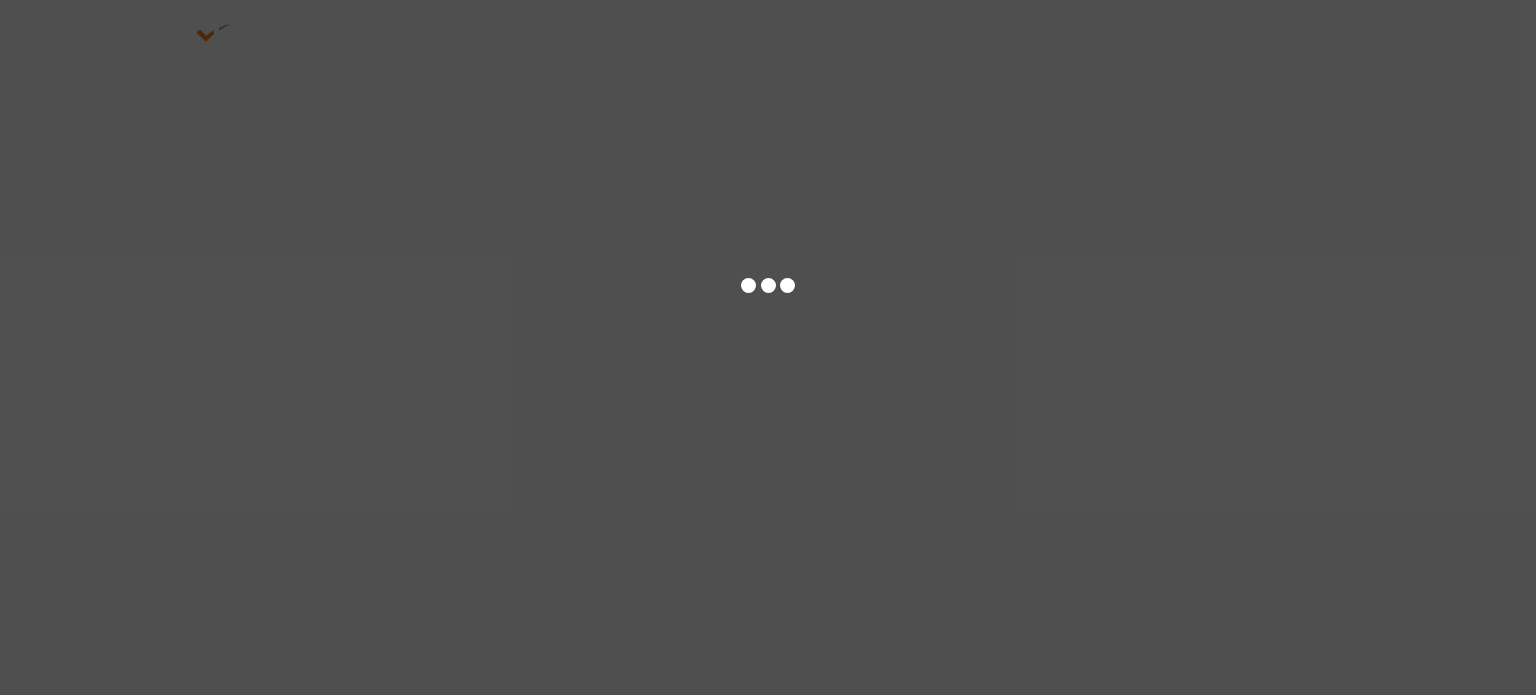 scroll, scrollTop: 0, scrollLeft: 0, axis: both 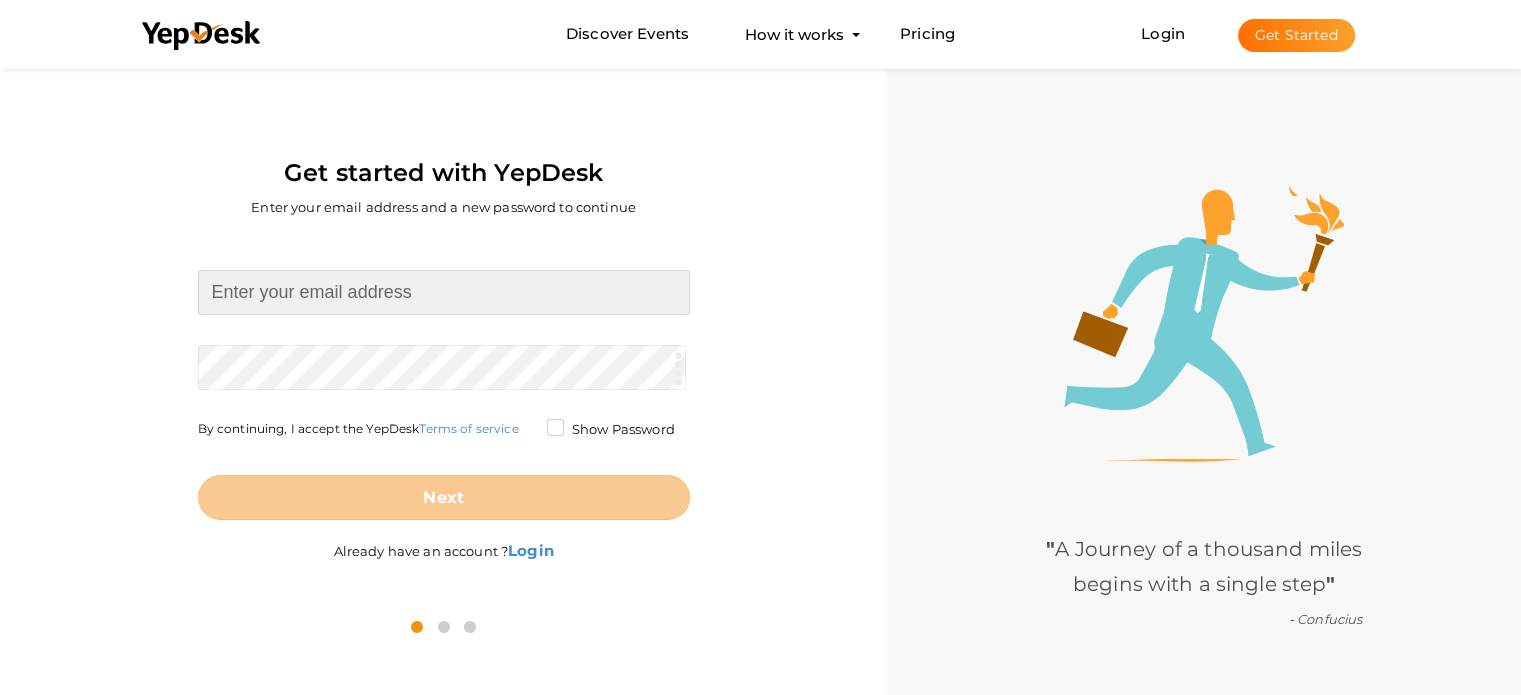 click at bounding box center (444, 292) 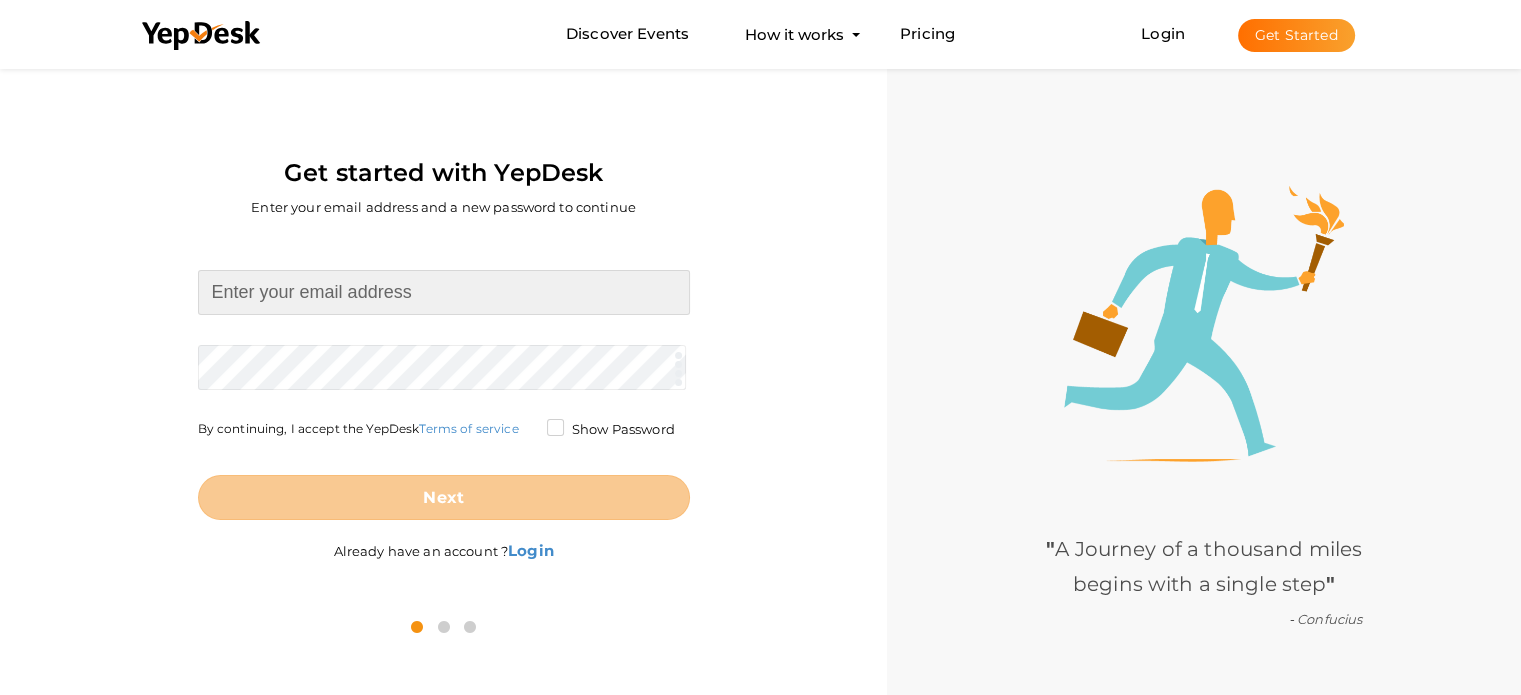 type on "[USERNAME]@[EXAMPLE.COM]" 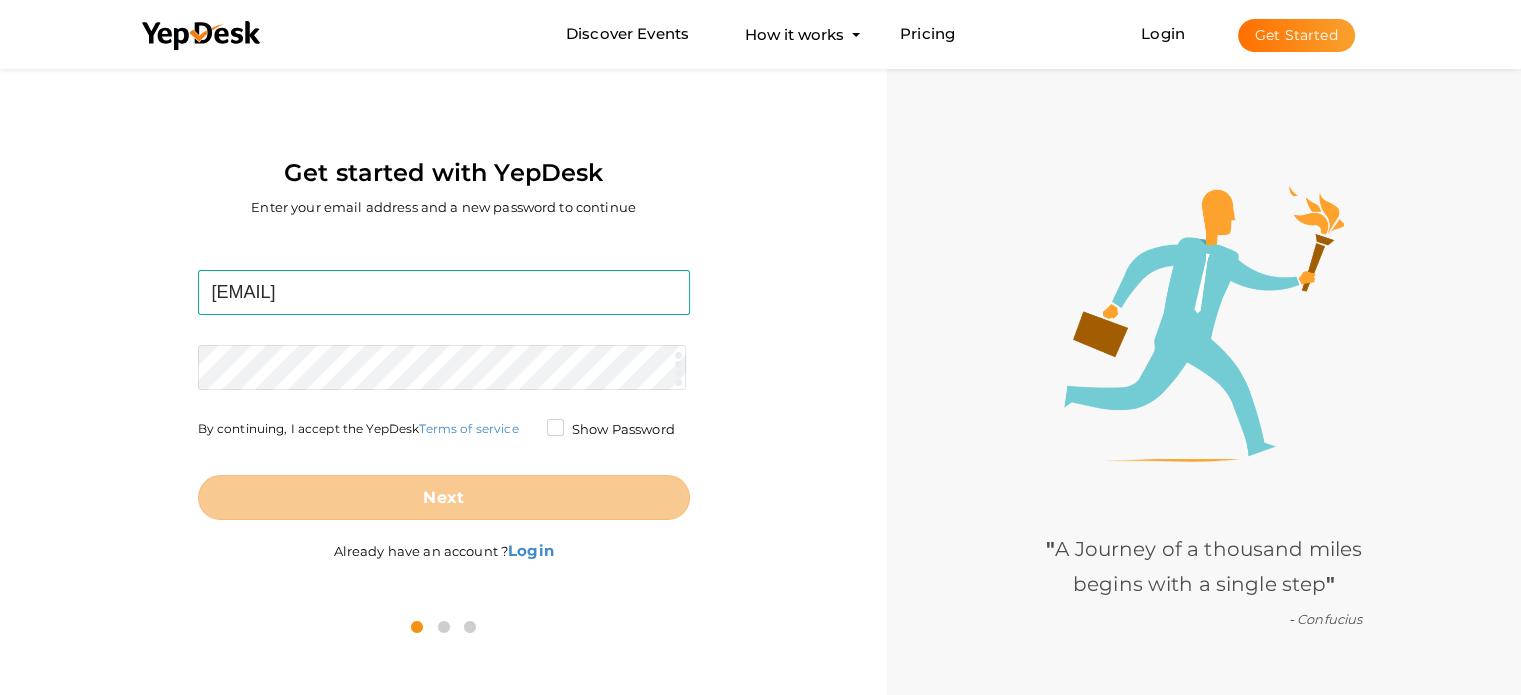 click on "ashokacompressorpumps@gmail.com   Required.
Invalid
email.   Checking
You already have a YepDesk
account. Please  Sign in  your account to create
an organization / group.
Required.
Passwords must be between 4 and 20 characters.
Show Password
By continuing, I accept the YepDesk  Terms of
service
Next" at bounding box center [444, 395] 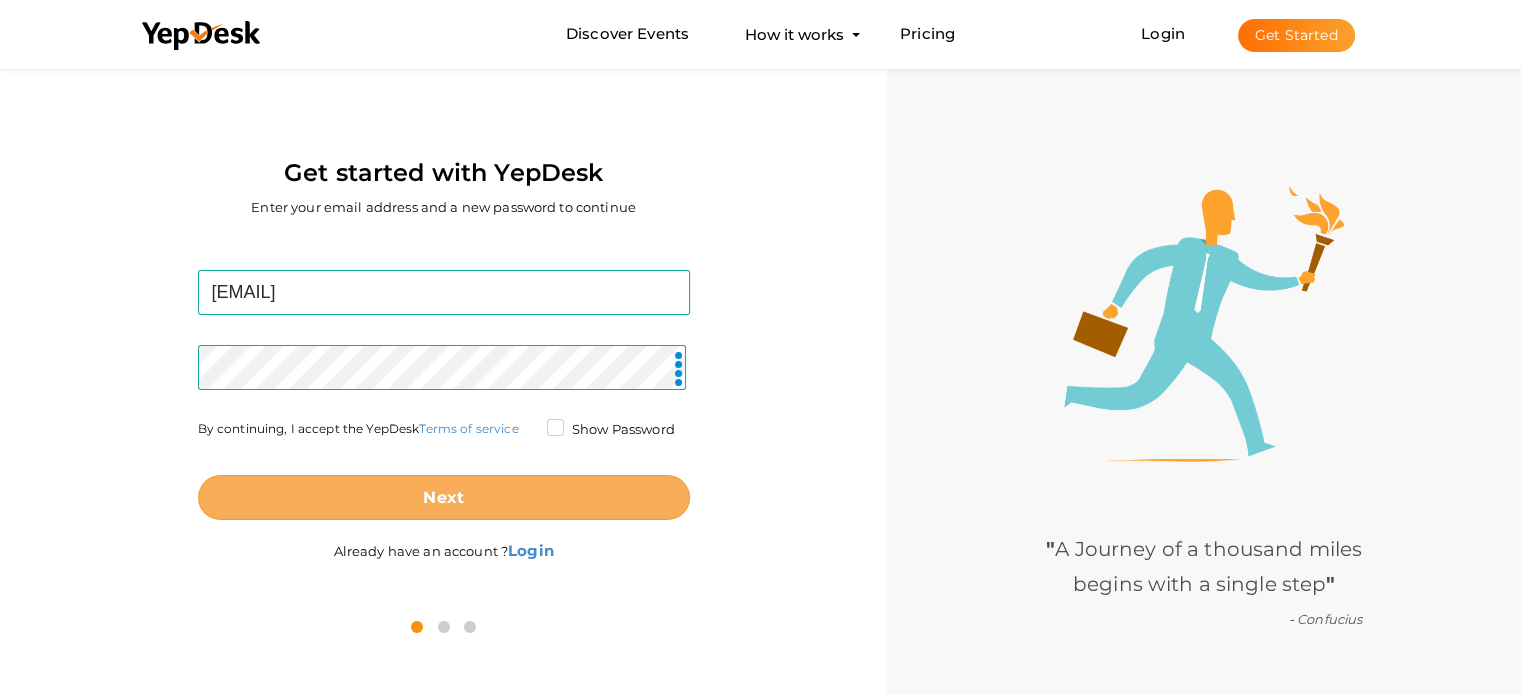 click on "Next" at bounding box center (444, 497) 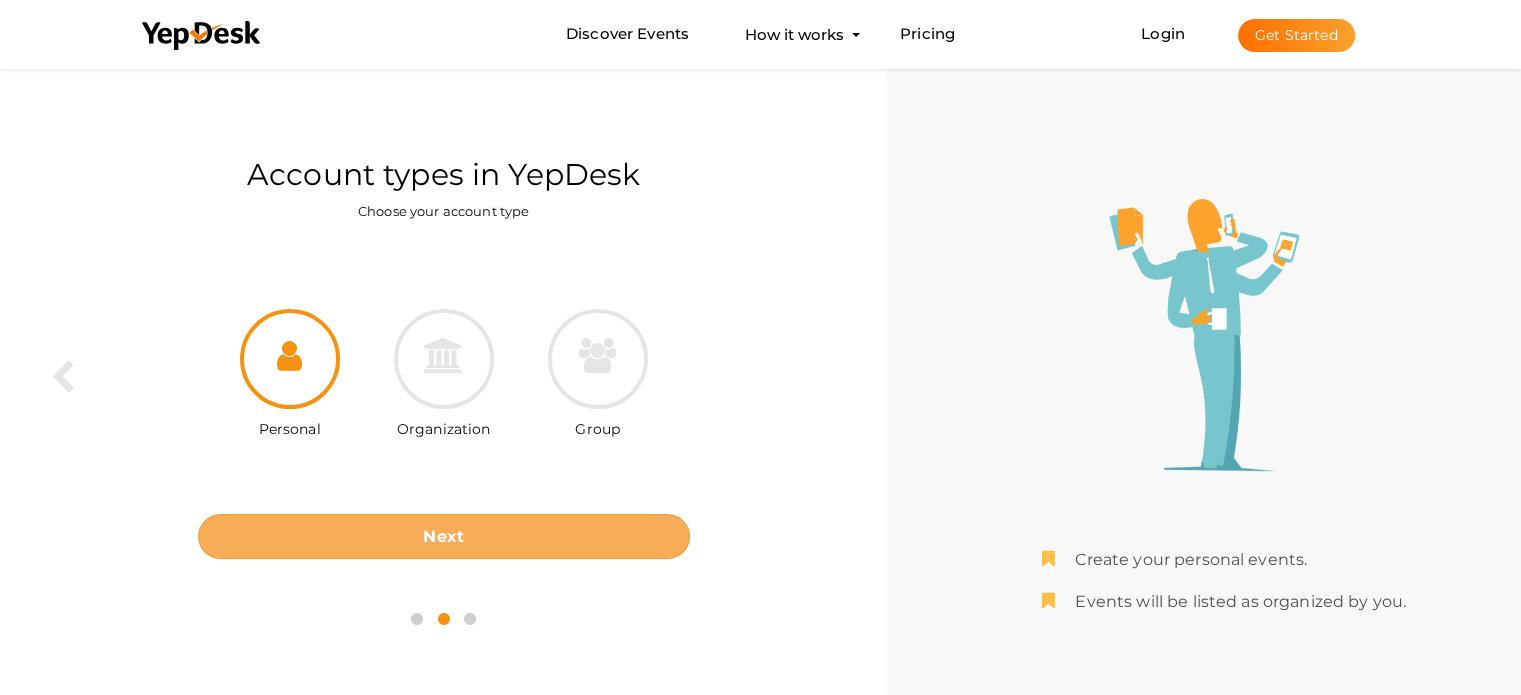click on "Next" at bounding box center [444, 536] 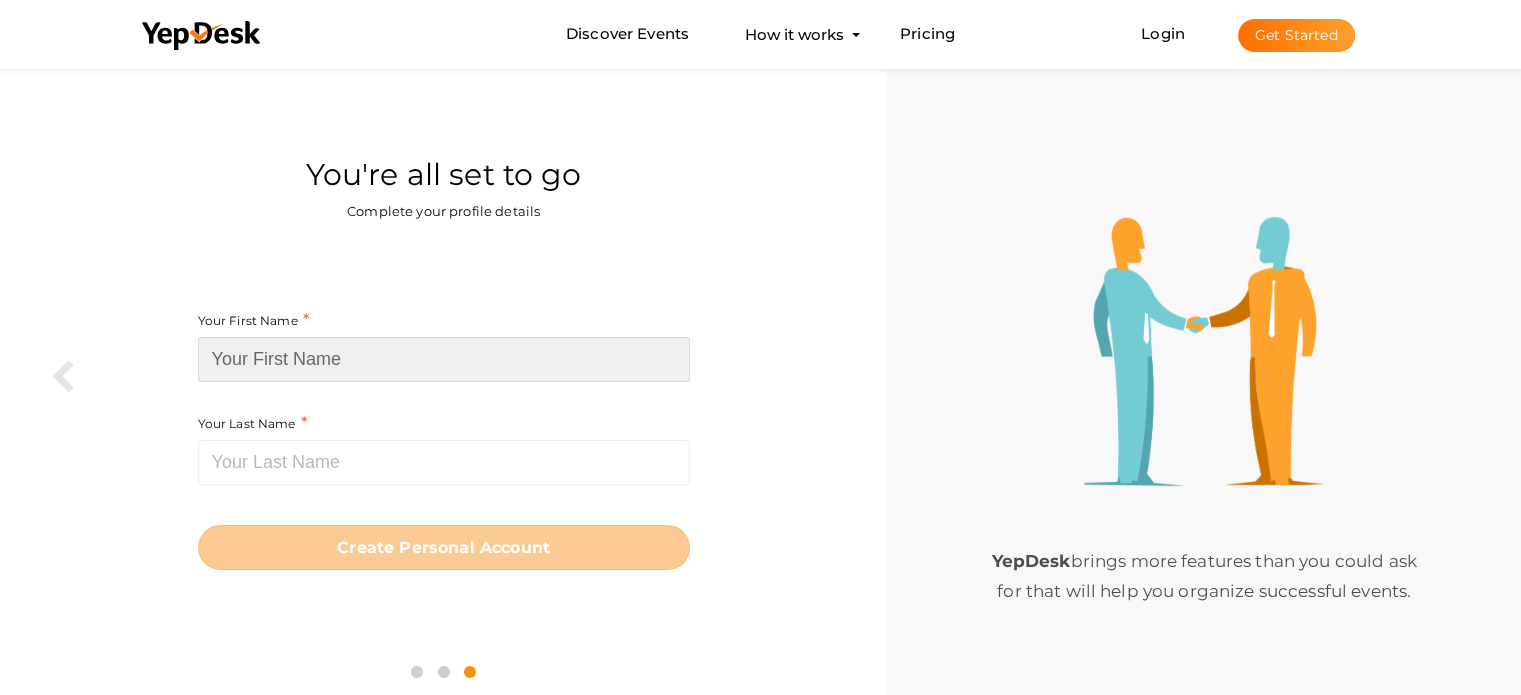 click at bounding box center [444, 359] 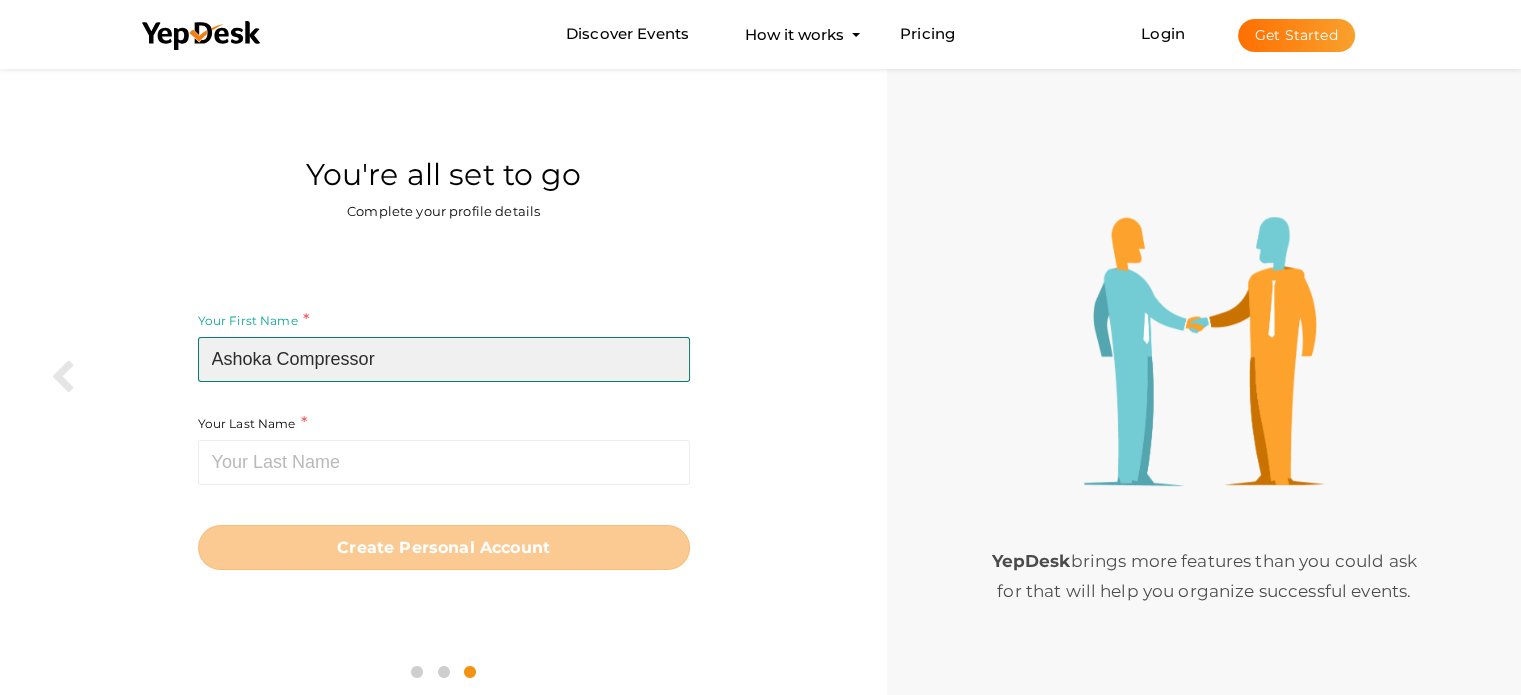 drag, startPoint x: 279, startPoint y: 361, endPoint x: 404, endPoint y: 373, distance: 125.57468 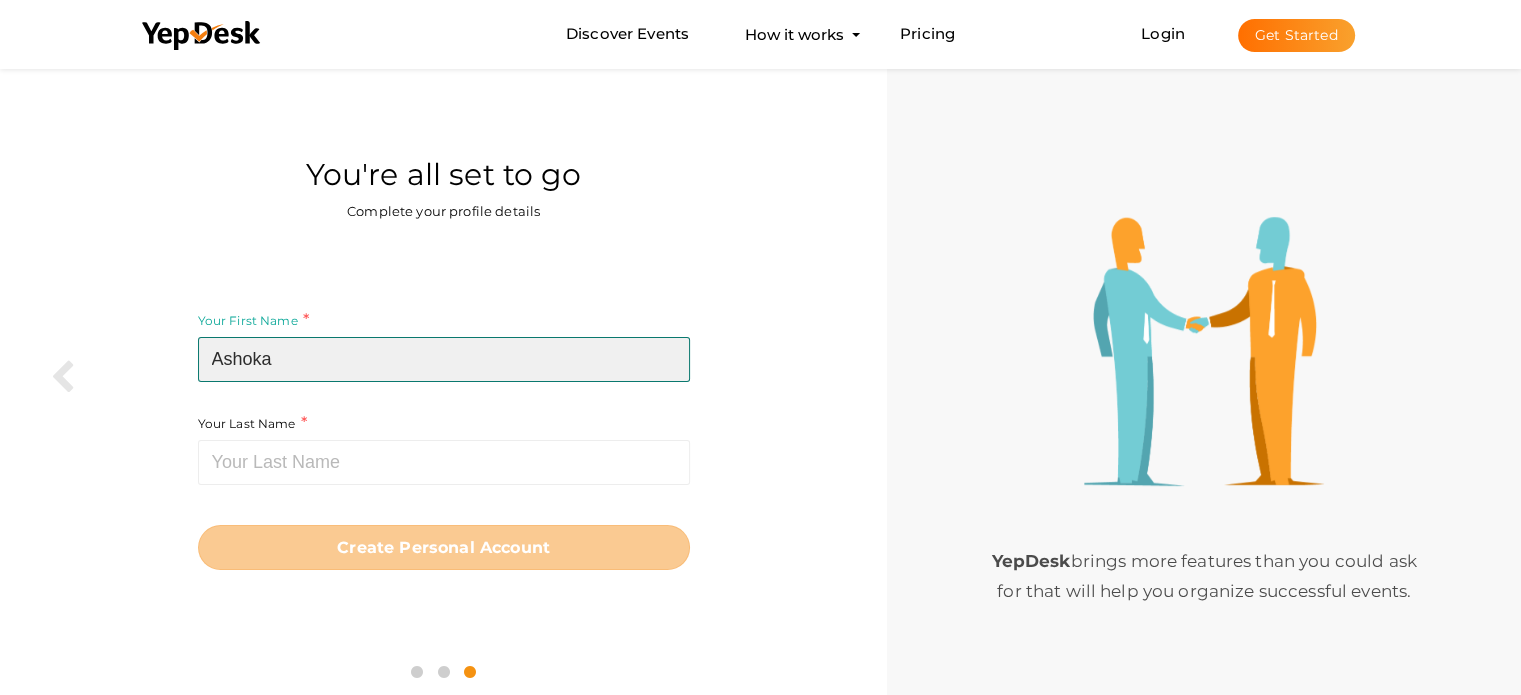 type on "Ashoka" 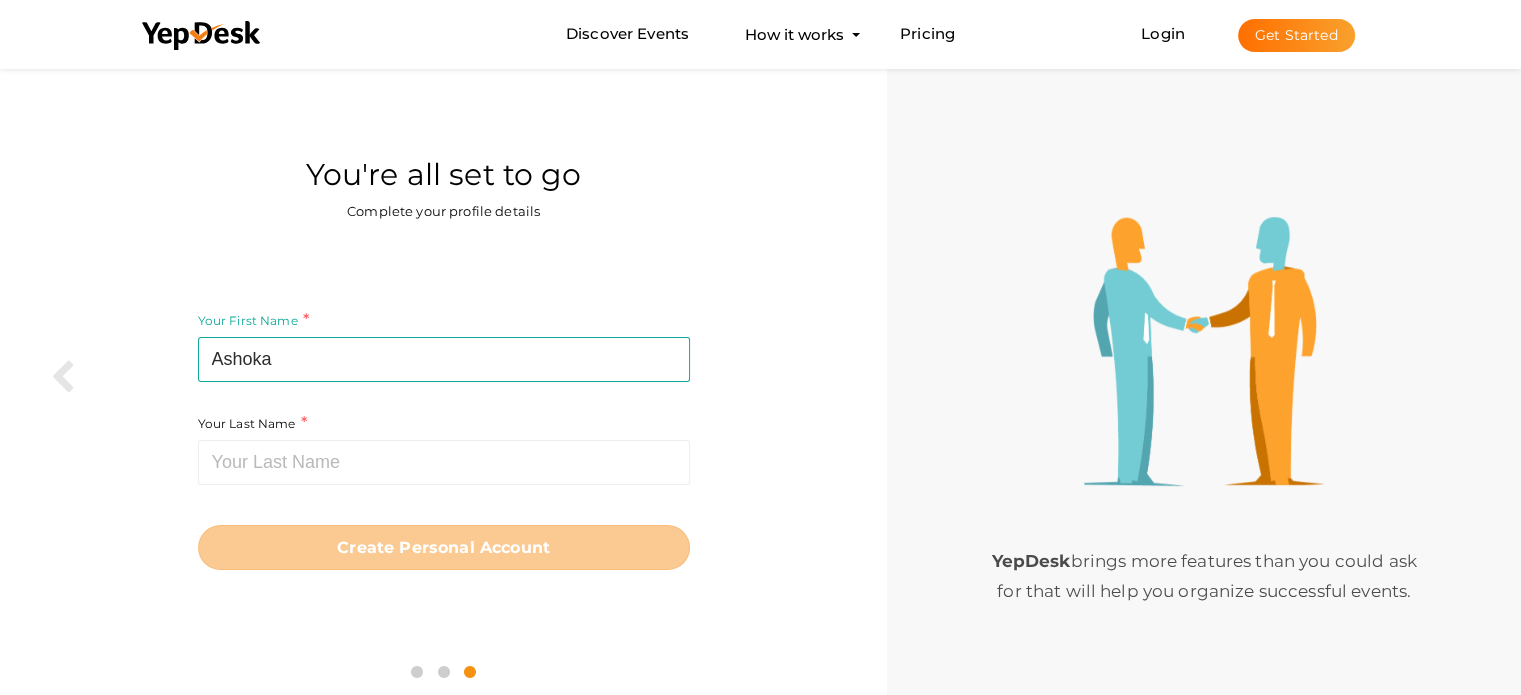 click on "Your
First Name    Ashoka   Required.
Must
contain letters only.
Must be between 2 and 20 characters.
Your
Last Name     Required.
Must
contain letters only.
Must be between 1 and 20 characters.
Create
Personal Account
Sign up
Back" at bounding box center [443, 440] 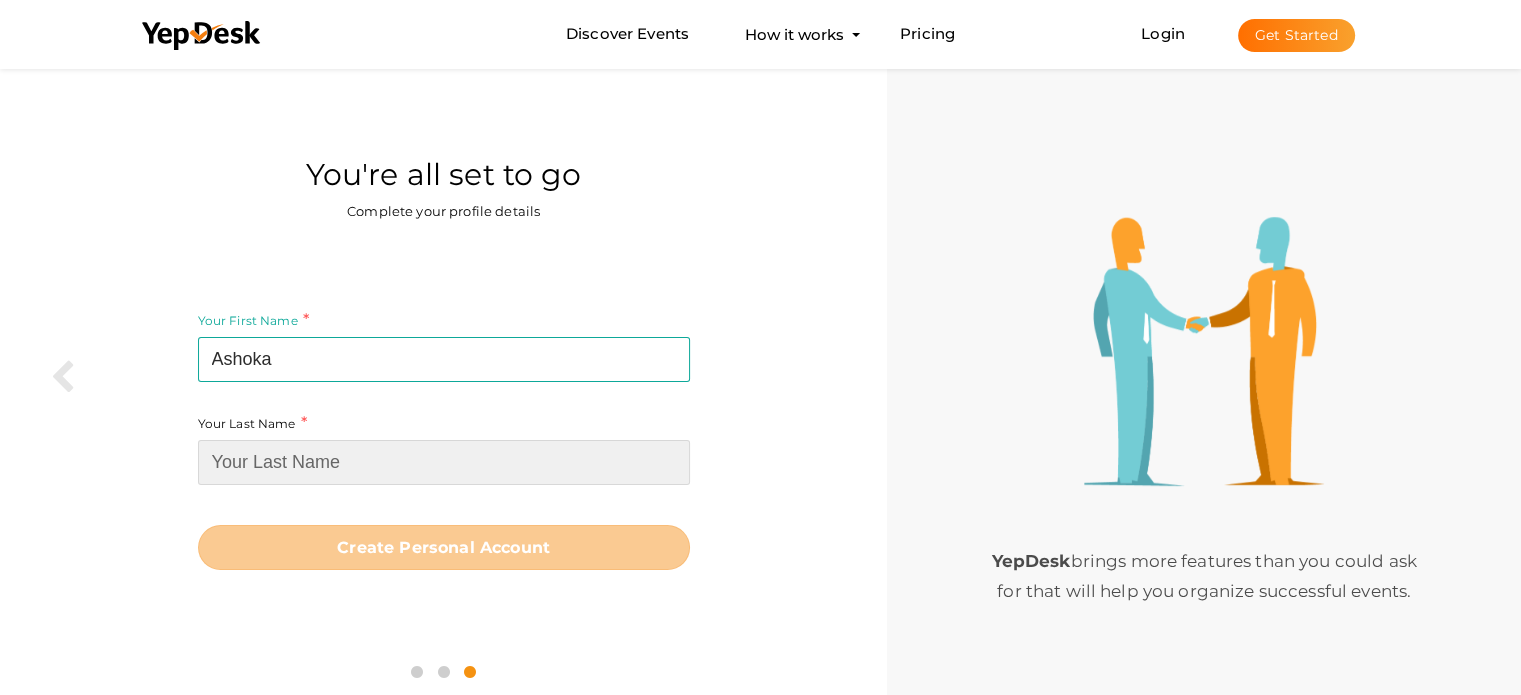 click at bounding box center [444, 462] 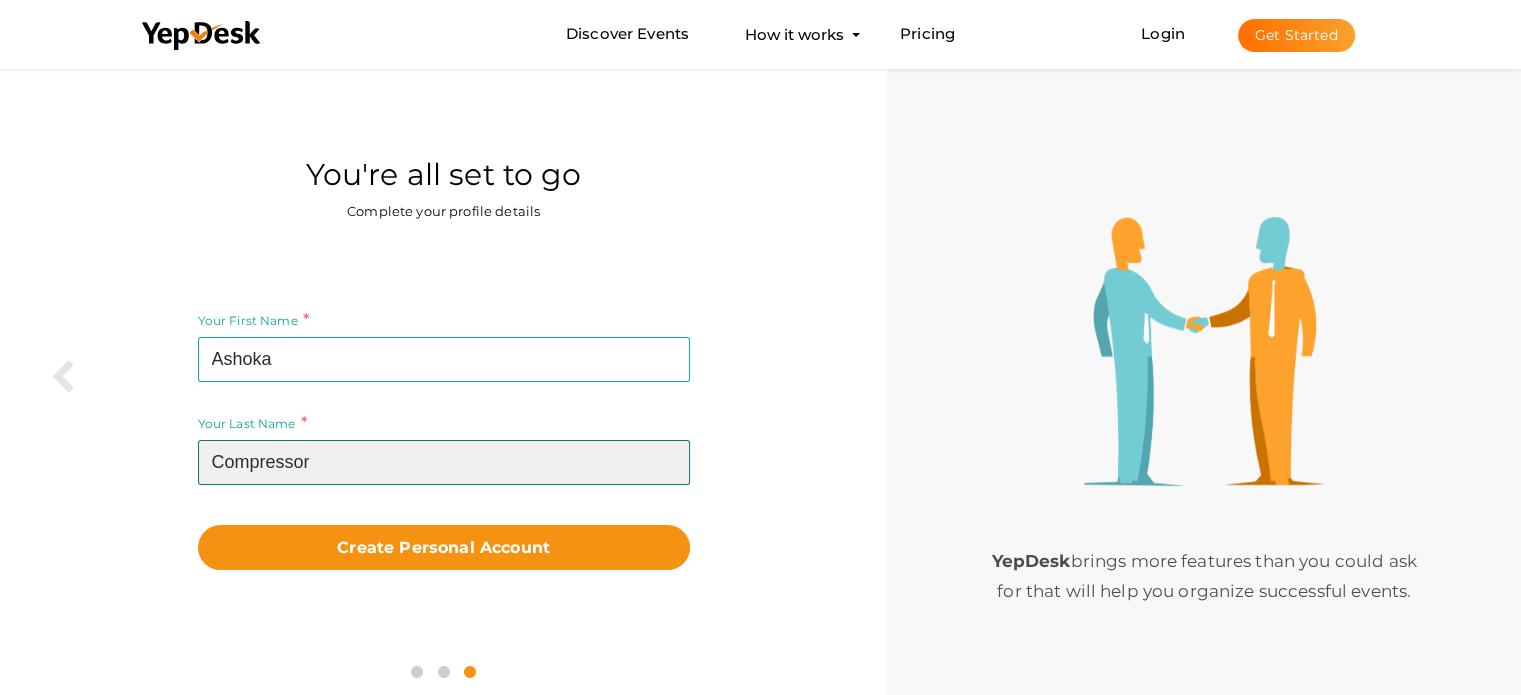 type on "Compressor" 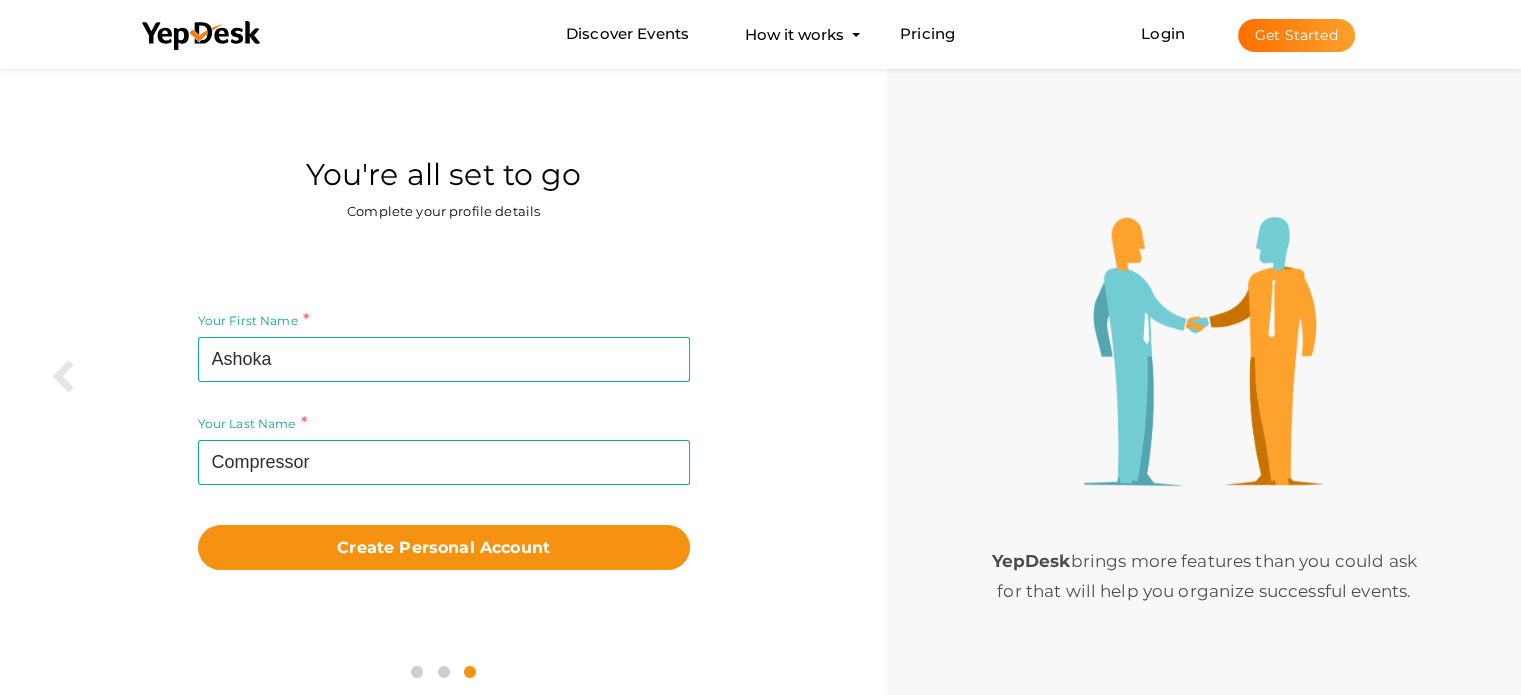 click on "Your
First Name    Ashoka   Required.
Must
contain letters only.
Must be between 2 and 20 characters.
Your
Last Name   Compressor   Required.
Must
contain letters only.
Must be between 1 and 20 characters.
Create
Personal Account
Sign up
Back" at bounding box center (443, 440) 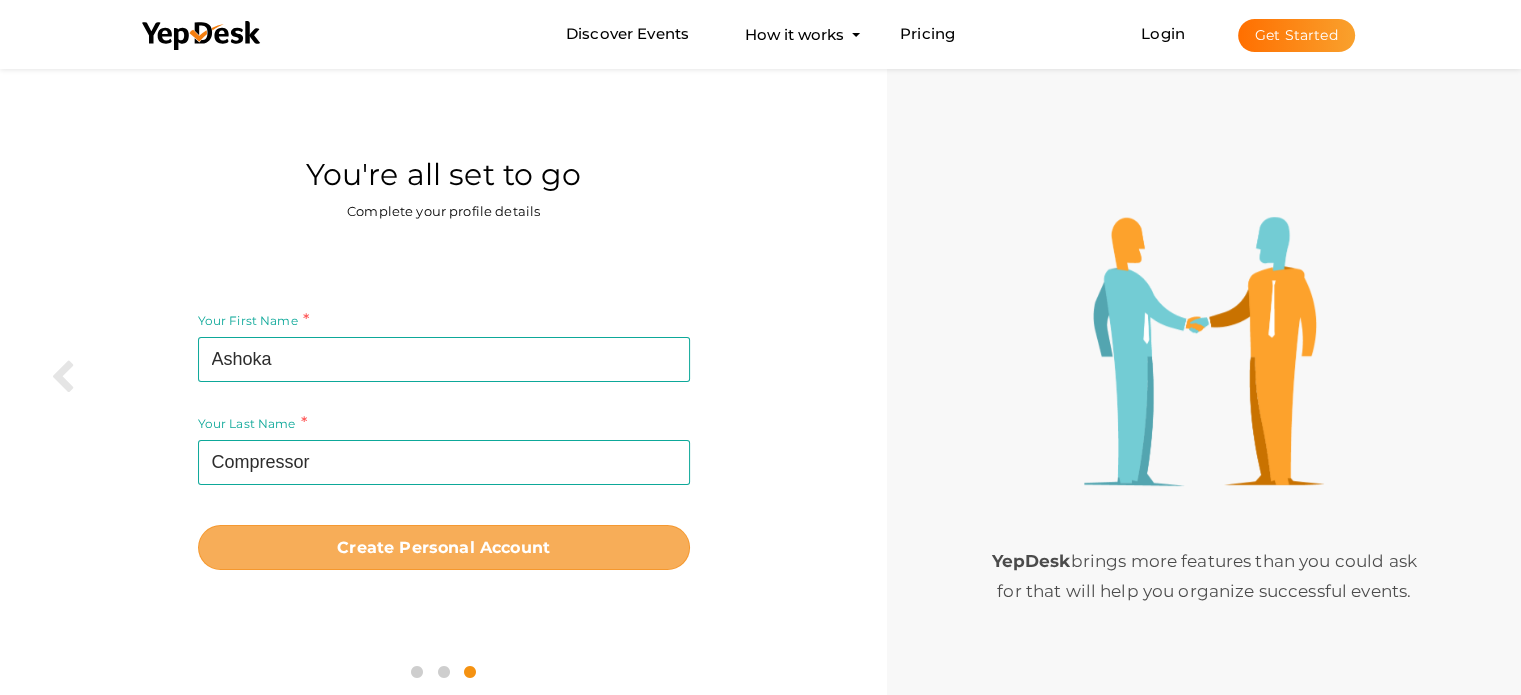 click on "Create
Personal Account" at bounding box center (443, 547) 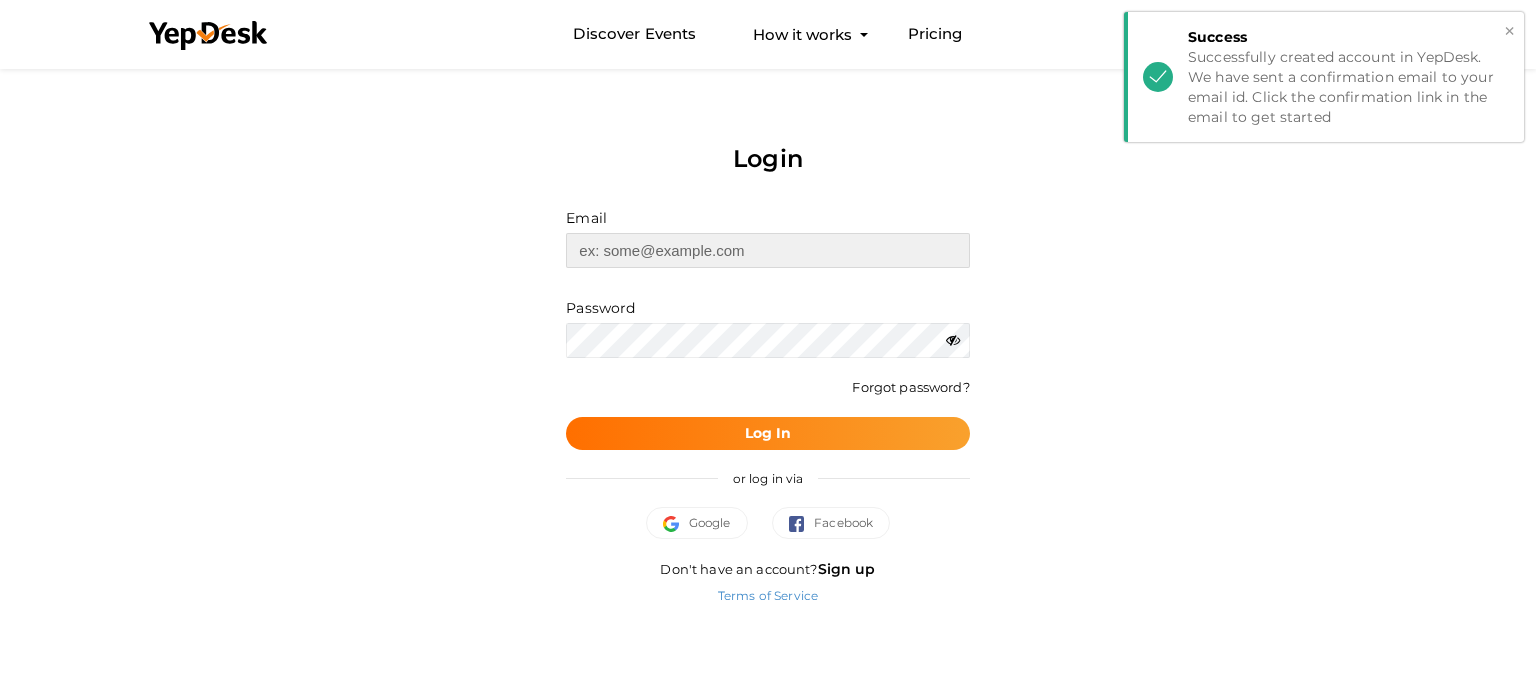type on "[USERNAME]@[EXAMPLE.COM]" 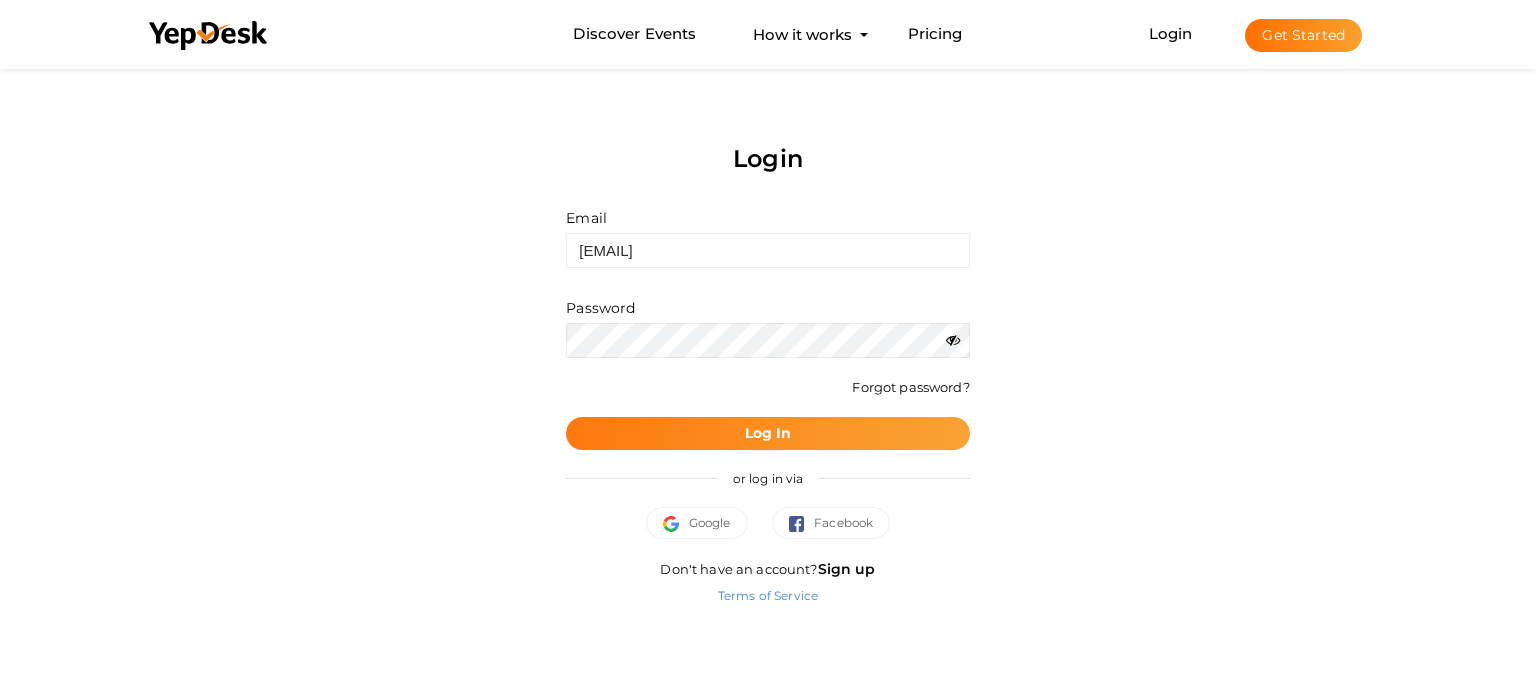 click on "Log In" at bounding box center (768, 433) 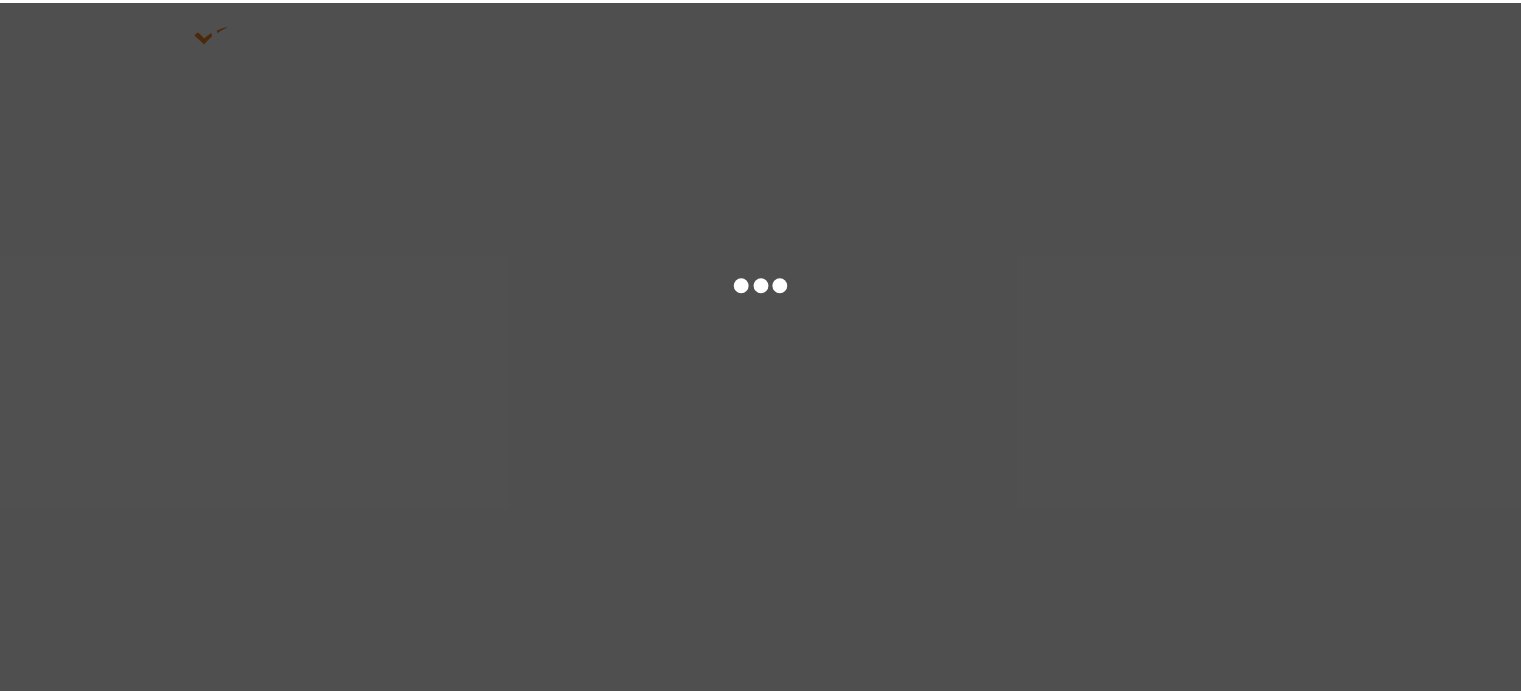 scroll, scrollTop: 0, scrollLeft: 0, axis: both 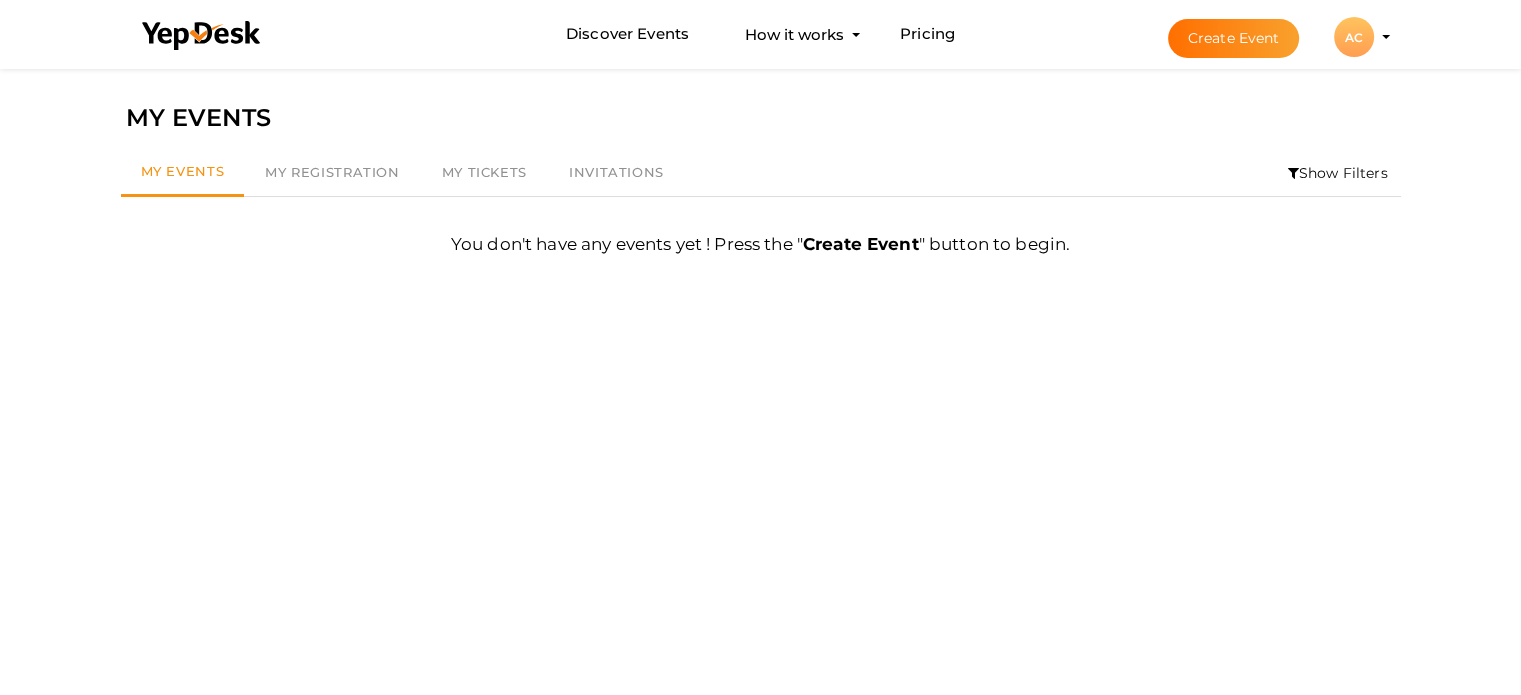 click on "AC" at bounding box center (1354, 37) 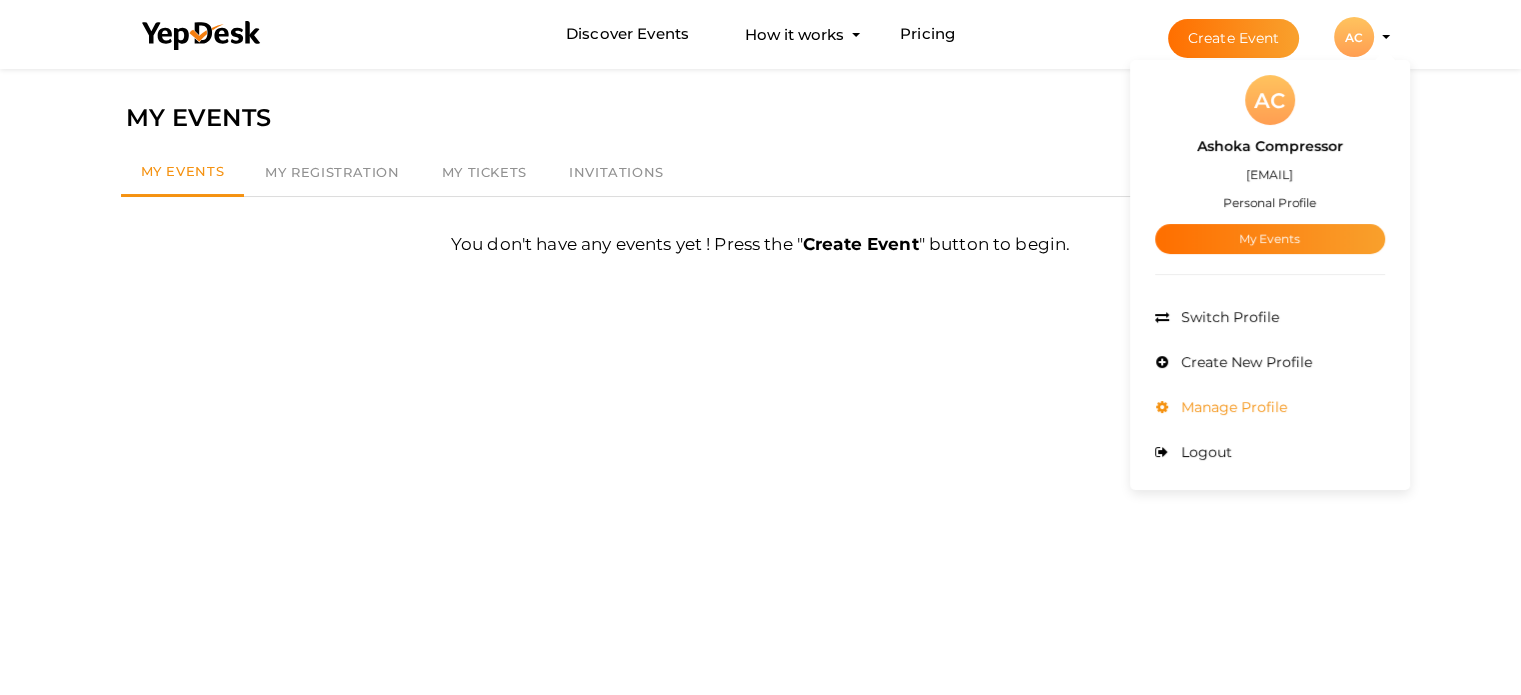 click on "Manage Profile" at bounding box center (1270, 407) 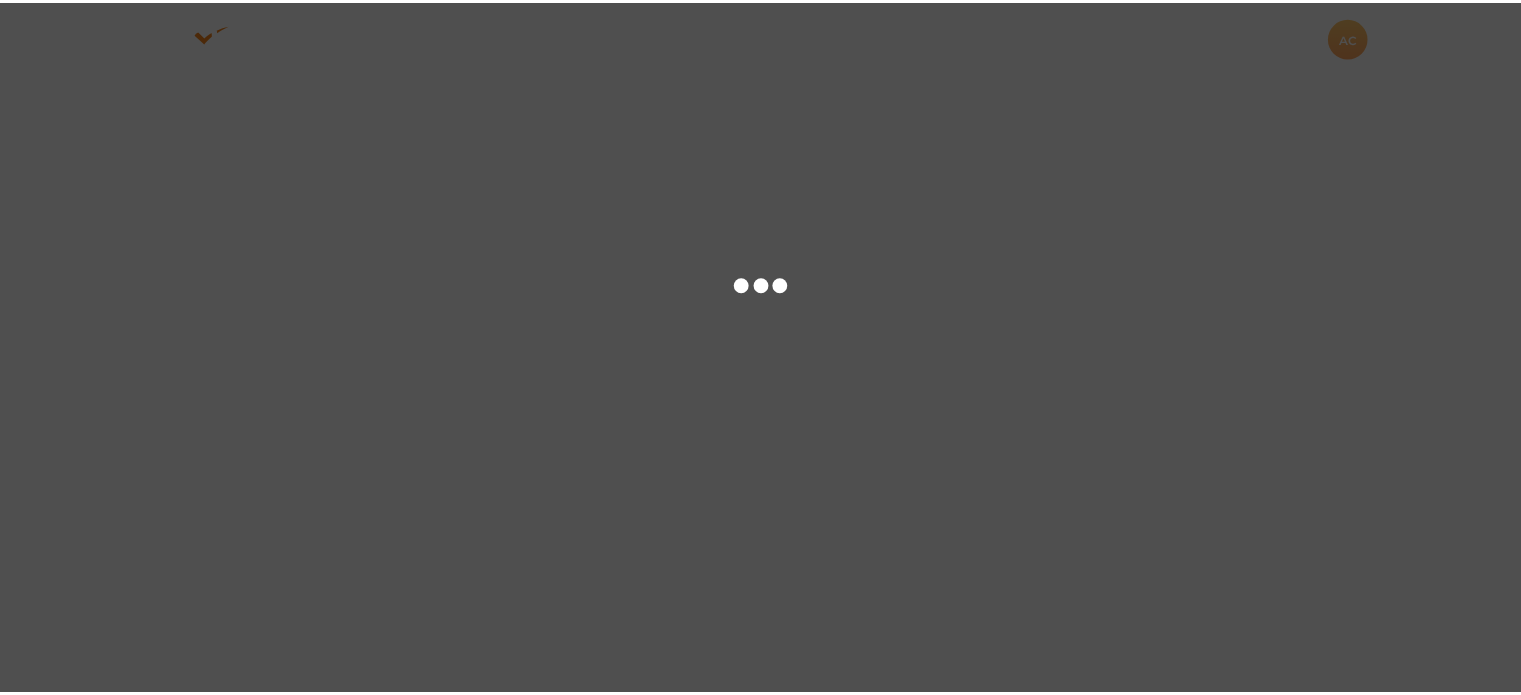 scroll, scrollTop: 0, scrollLeft: 0, axis: both 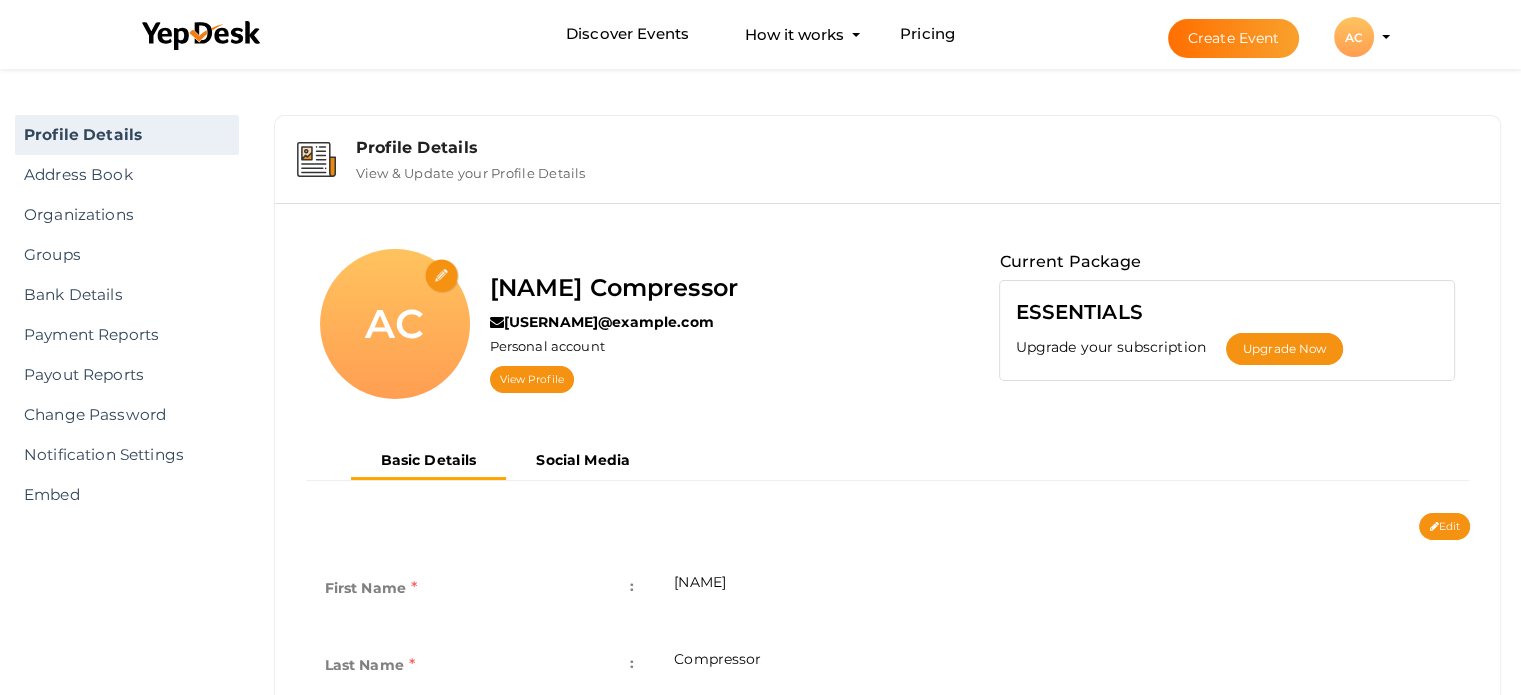 click at bounding box center [442, 276] 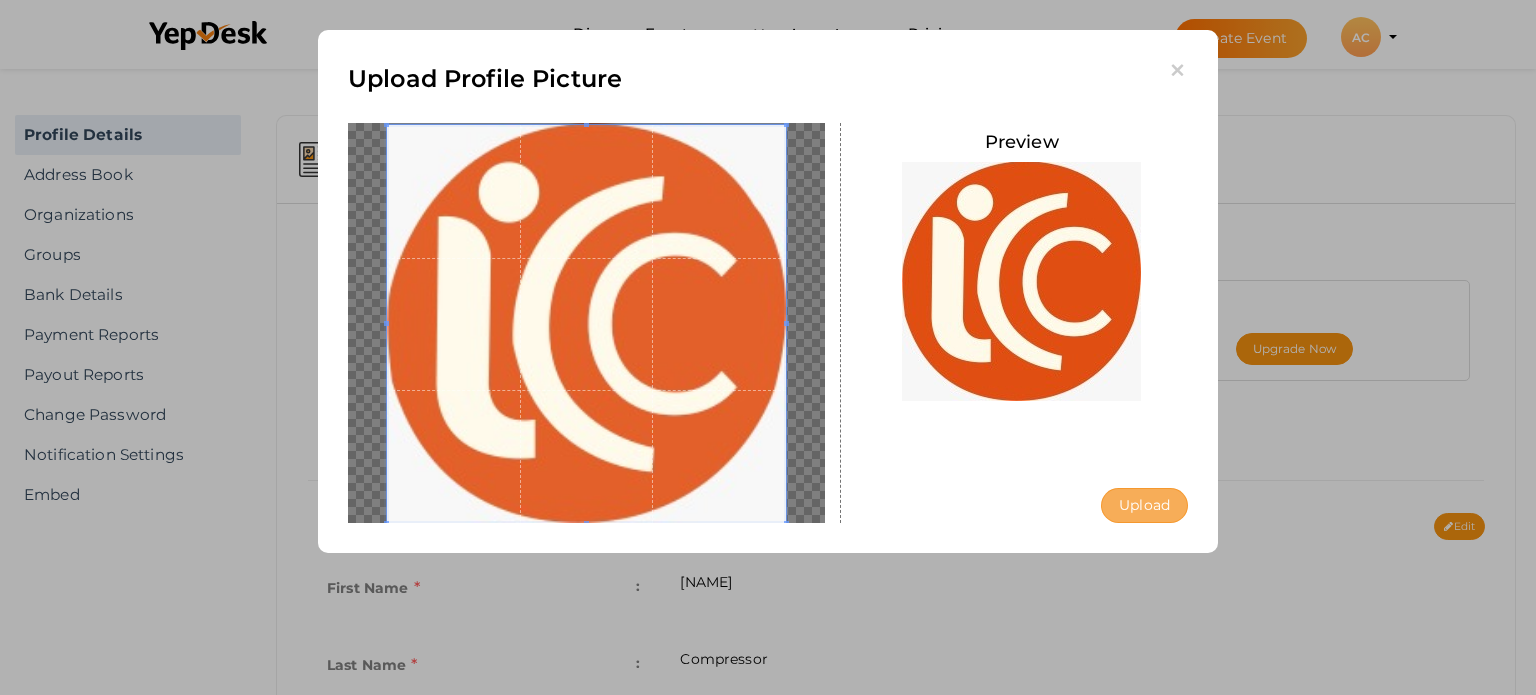 click on "Upload" at bounding box center (1144, 505) 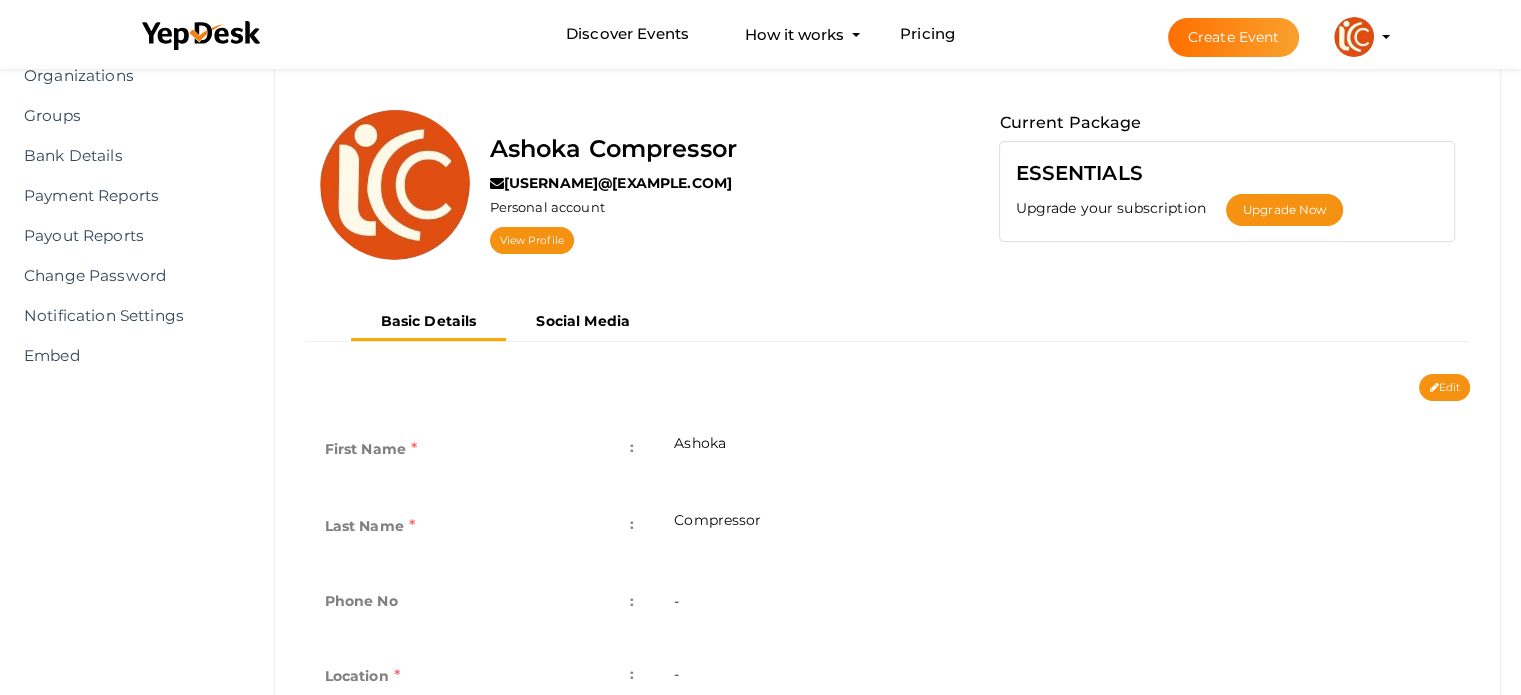 scroll, scrollTop: 100, scrollLeft: 0, axis: vertical 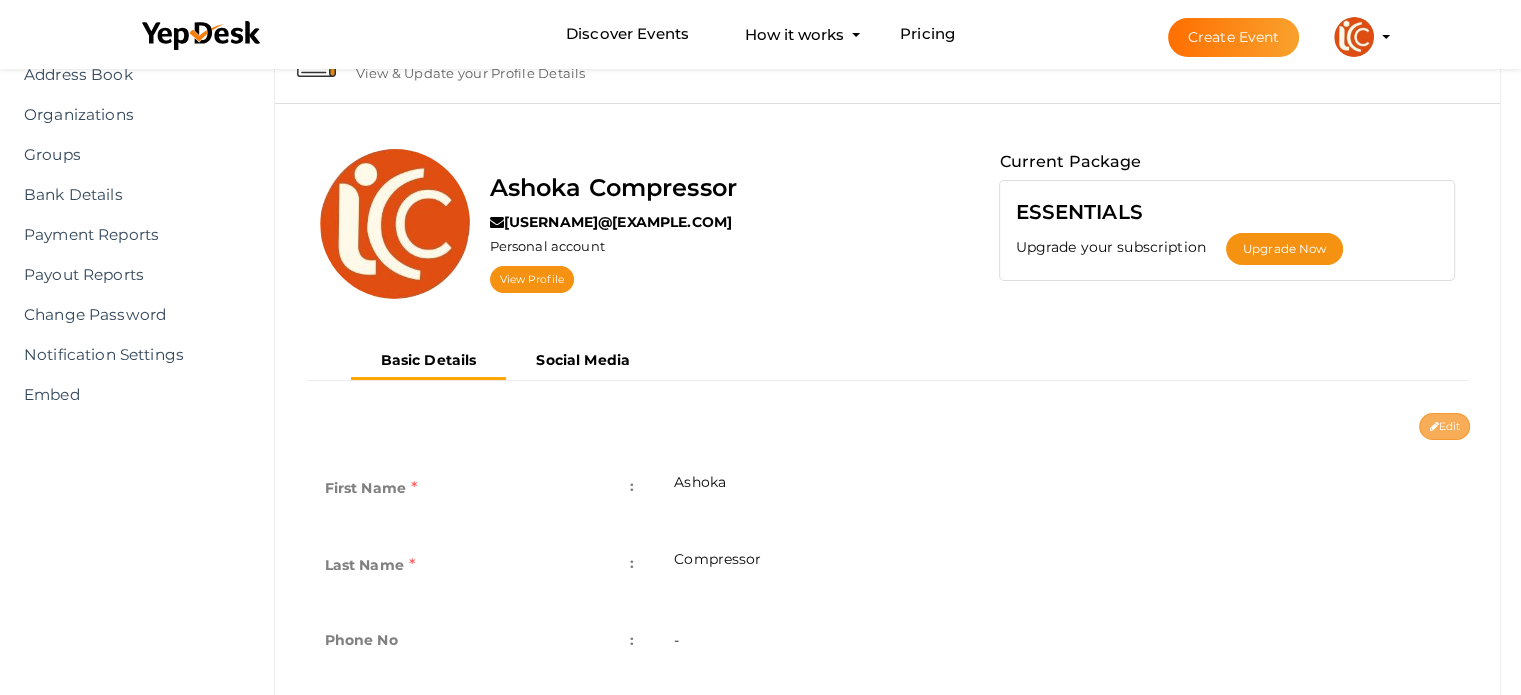 click on "Edit" at bounding box center [1444, 426] 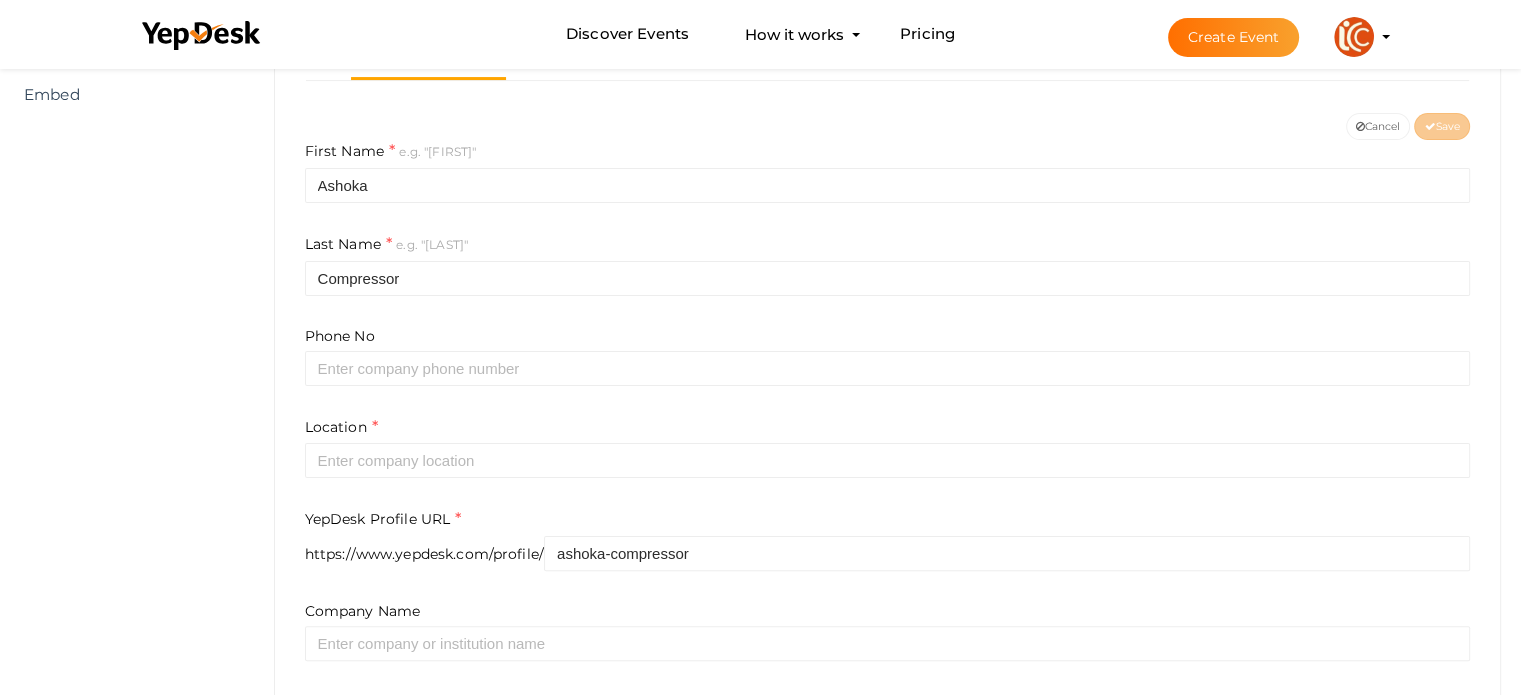 scroll, scrollTop: 500, scrollLeft: 0, axis: vertical 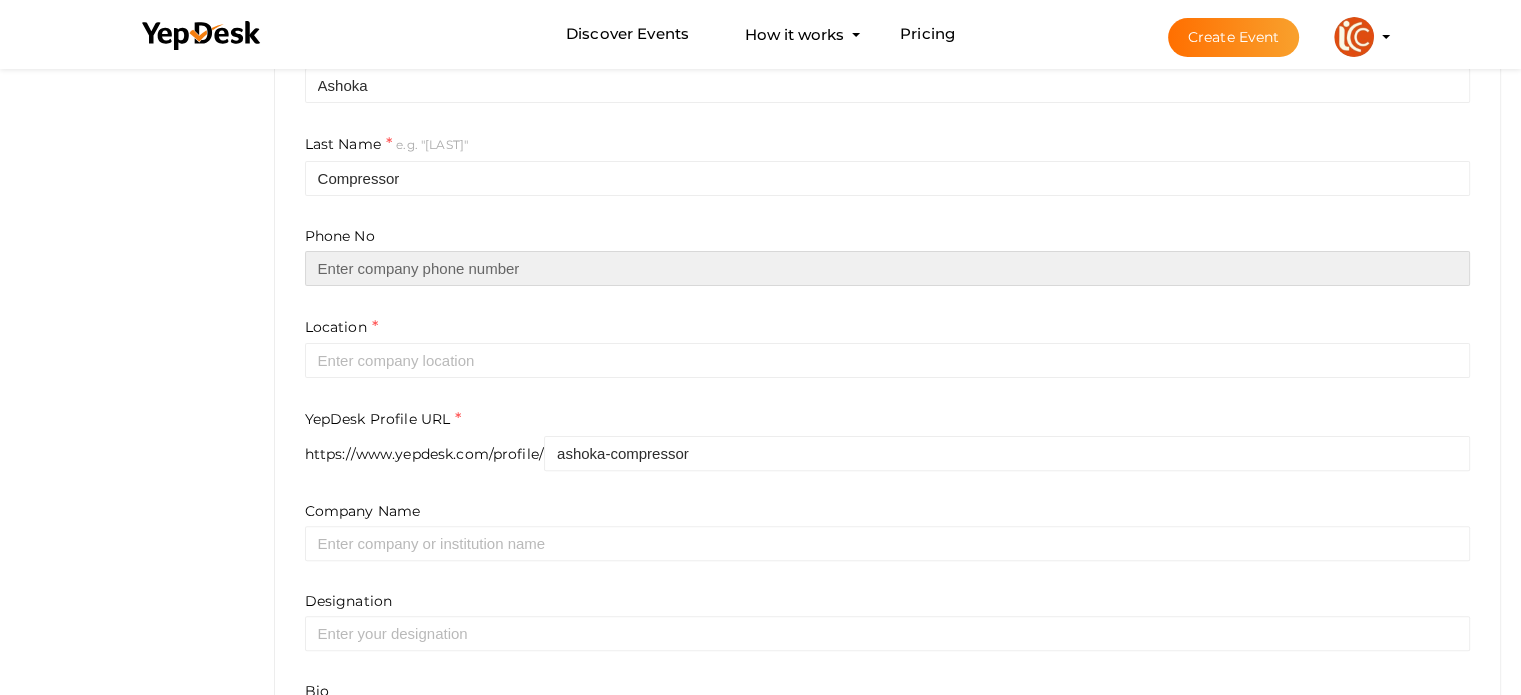 click at bounding box center [888, 268] 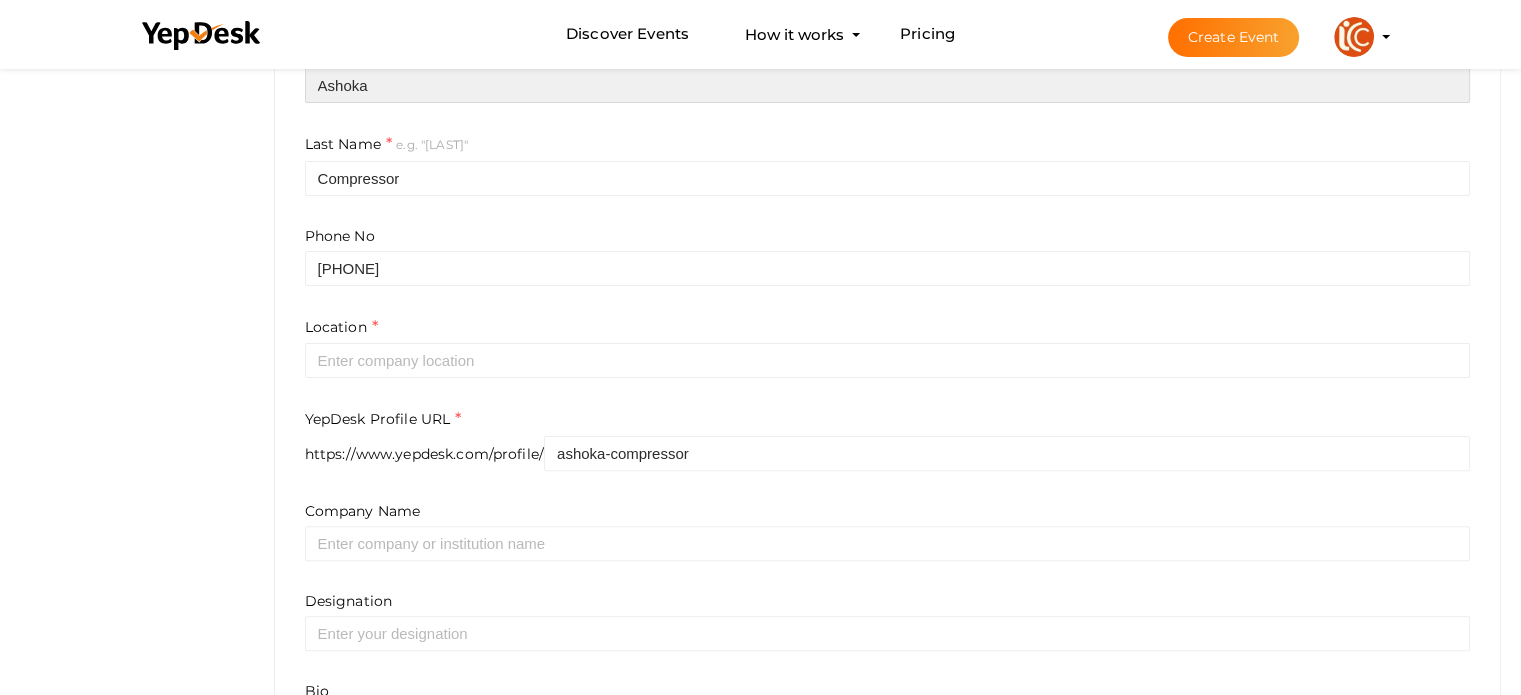 type on "Ashoka Compressor" 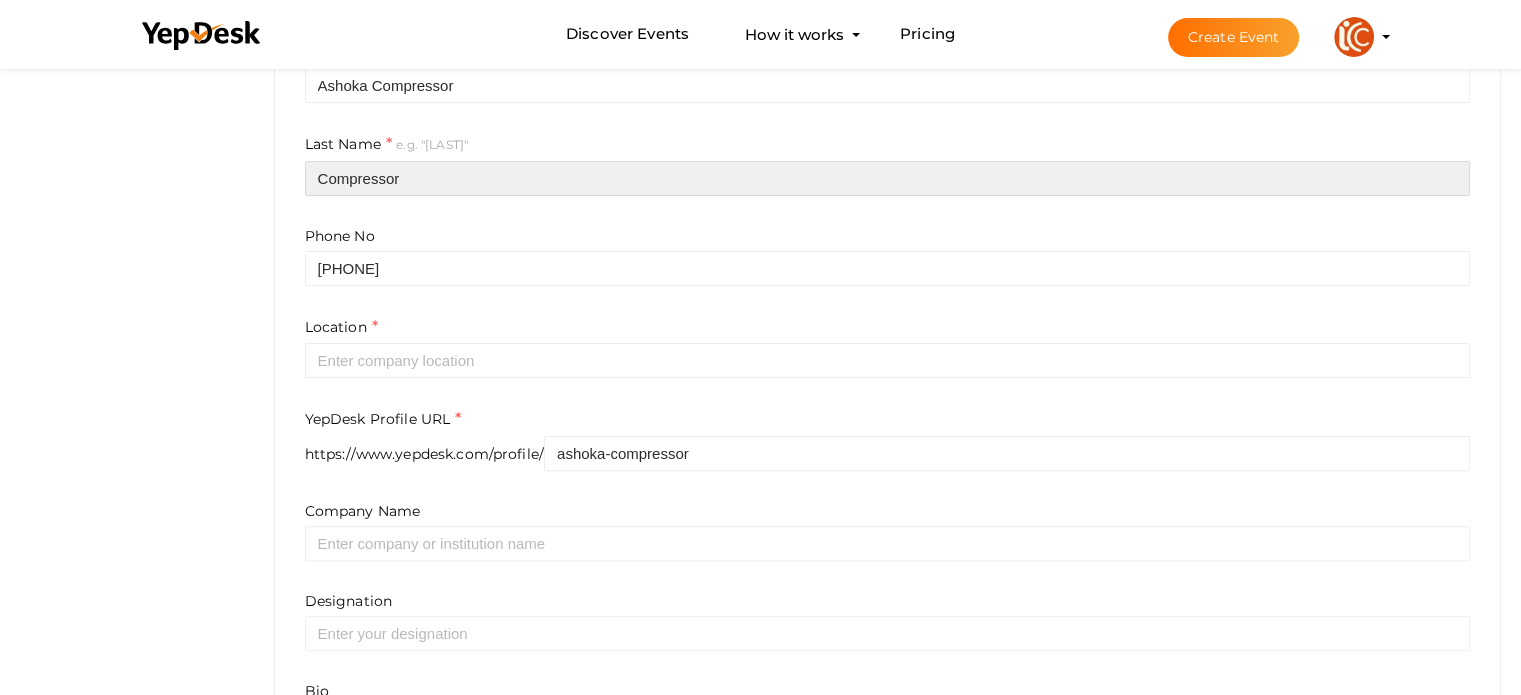 type on "Compressor Pumps" 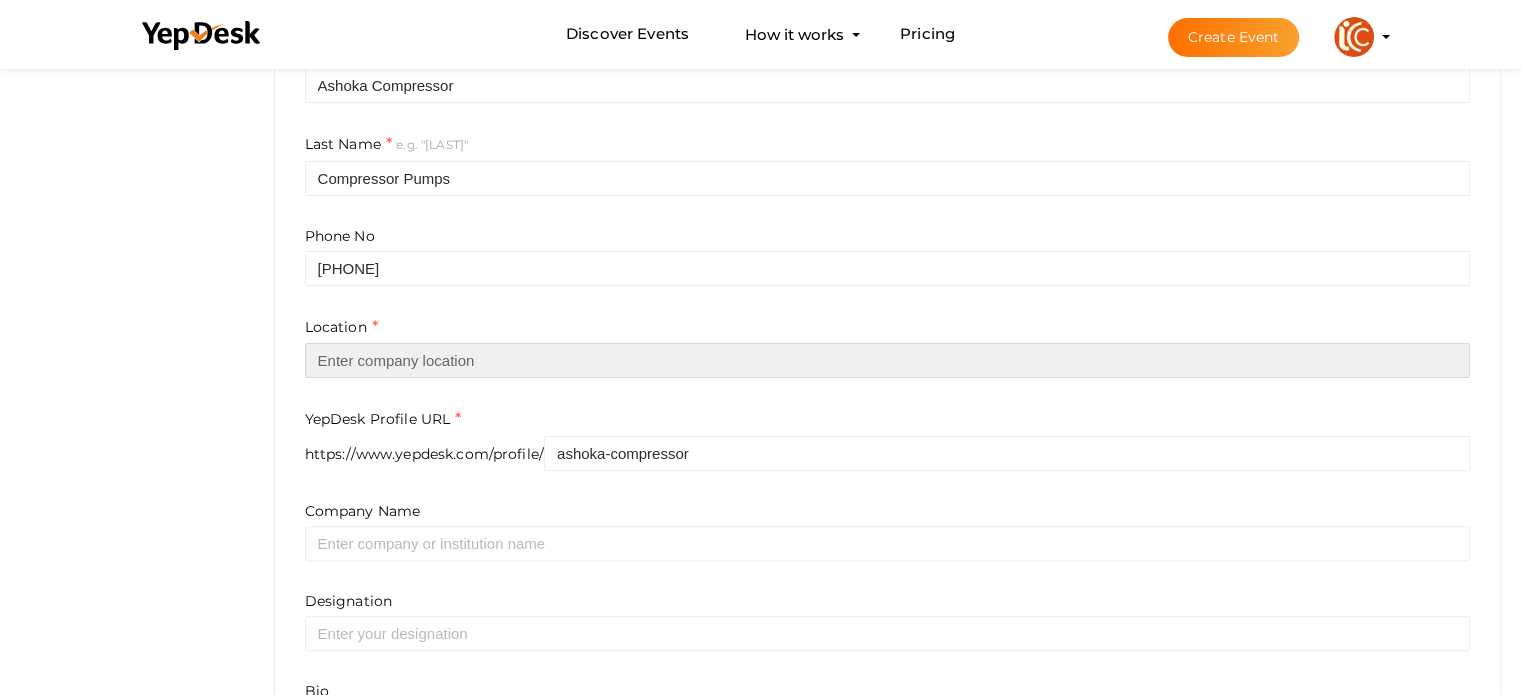 type on "India" 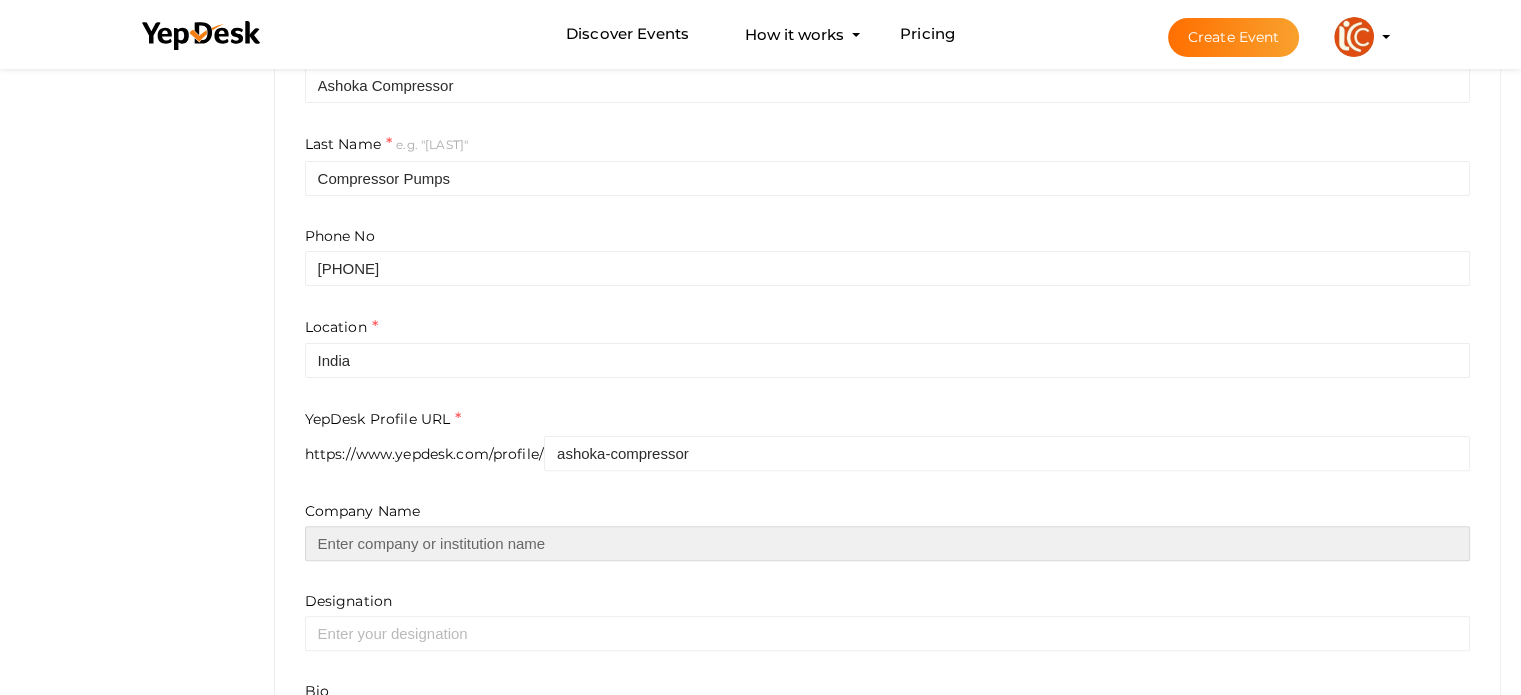 type on "Ashoka Compressor Pumps" 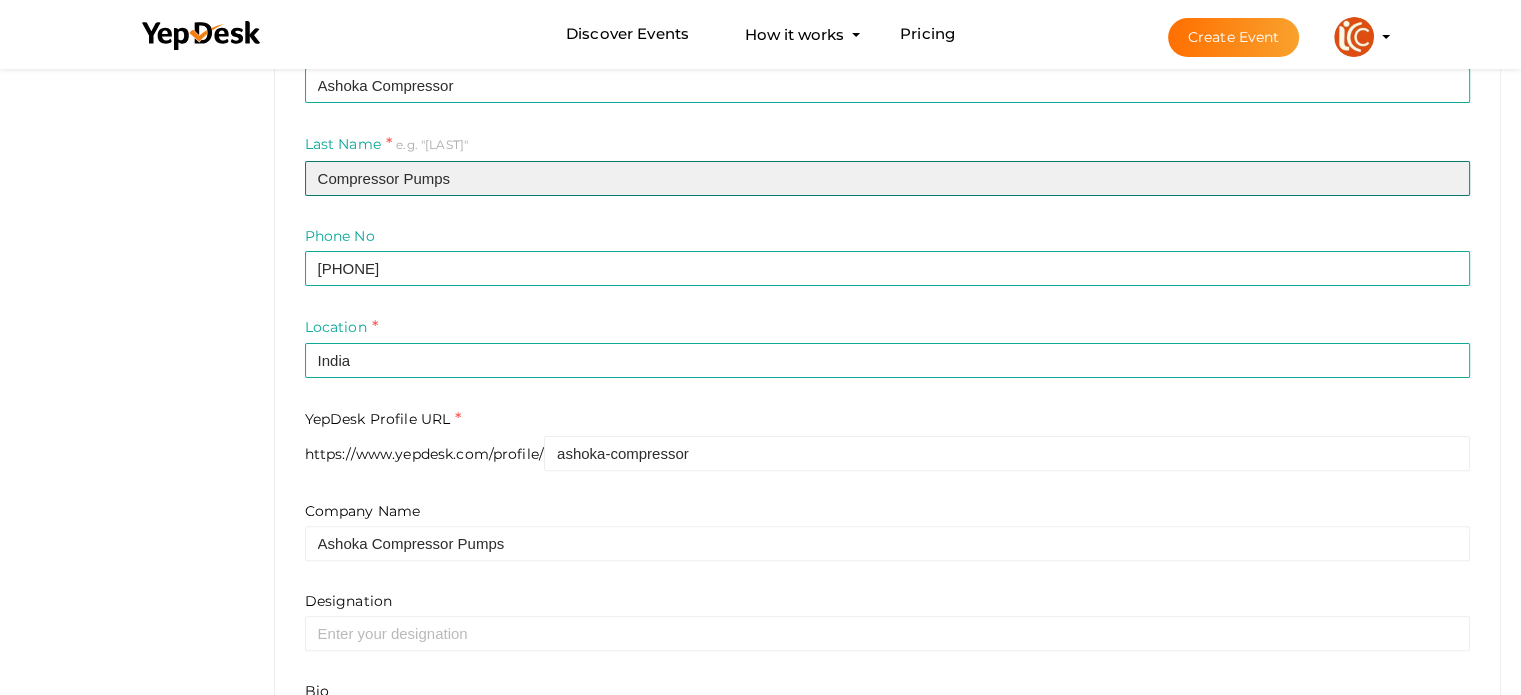drag, startPoint x: 401, startPoint y: 175, endPoint x: 294, endPoint y: 175, distance: 107 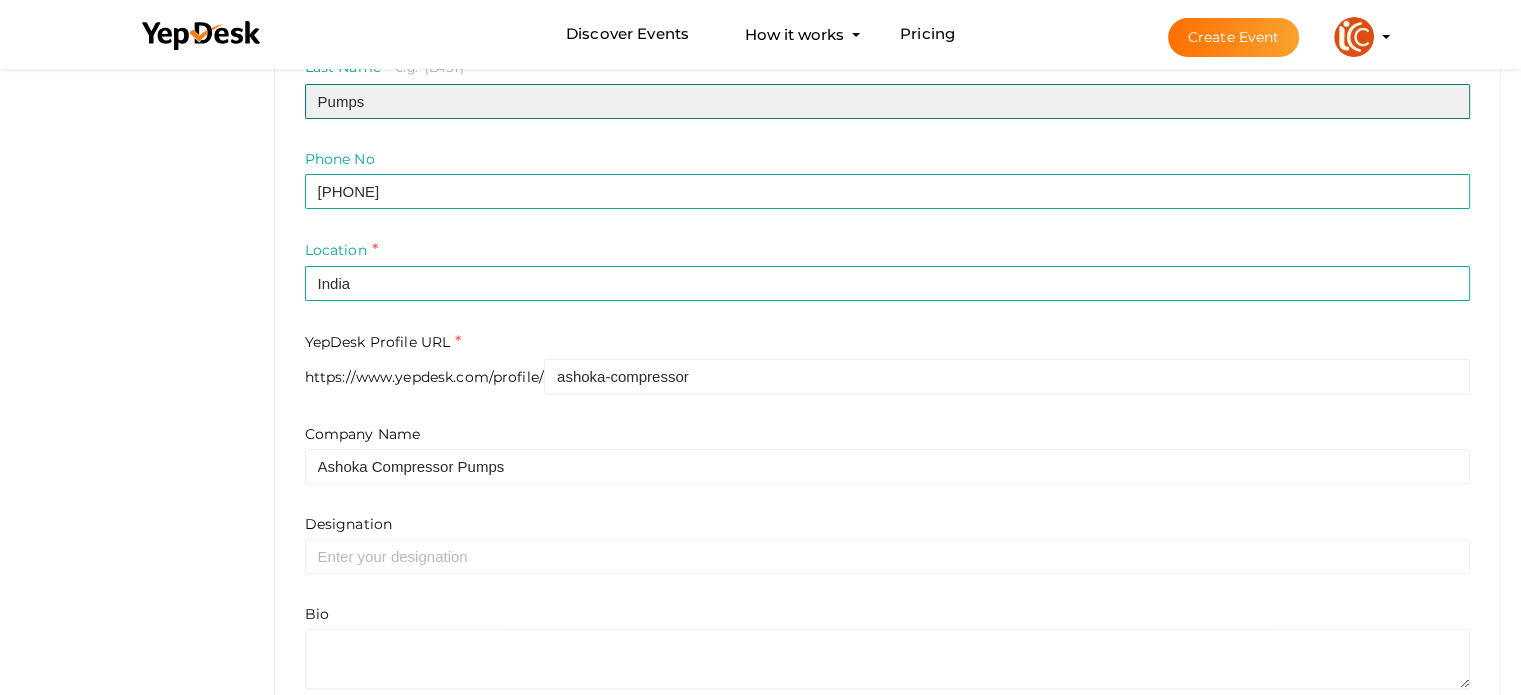 scroll, scrollTop: 681, scrollLeft: 0, axis: vertical 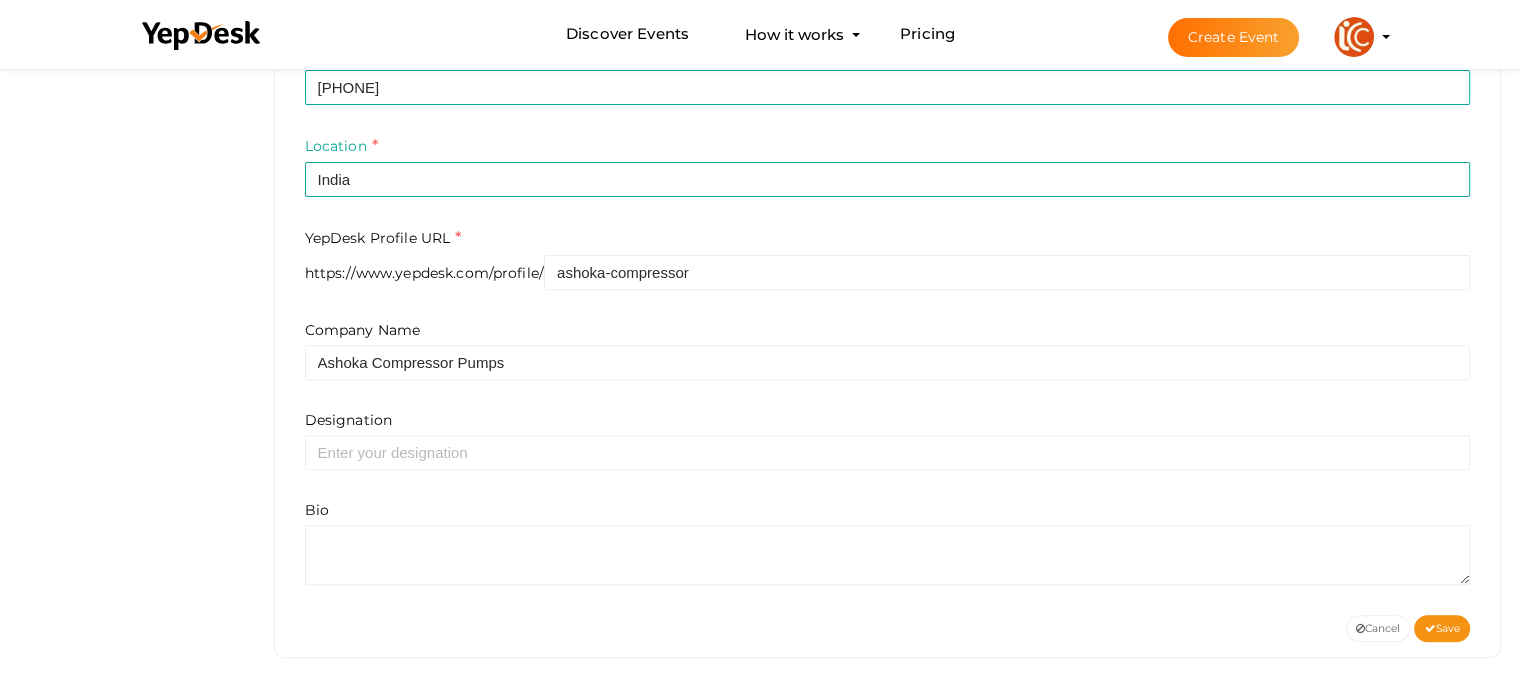 type on "Pumps" 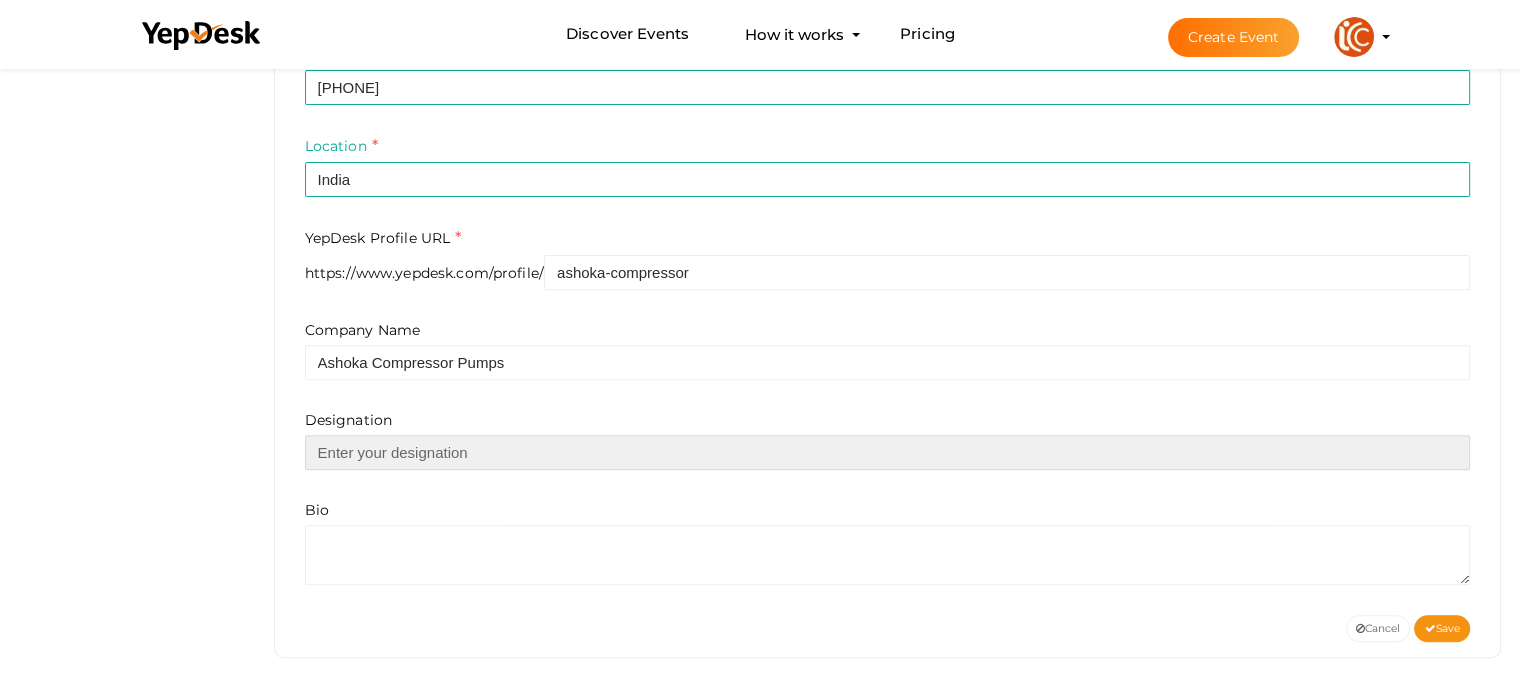 click at bounding box center (888, 452) 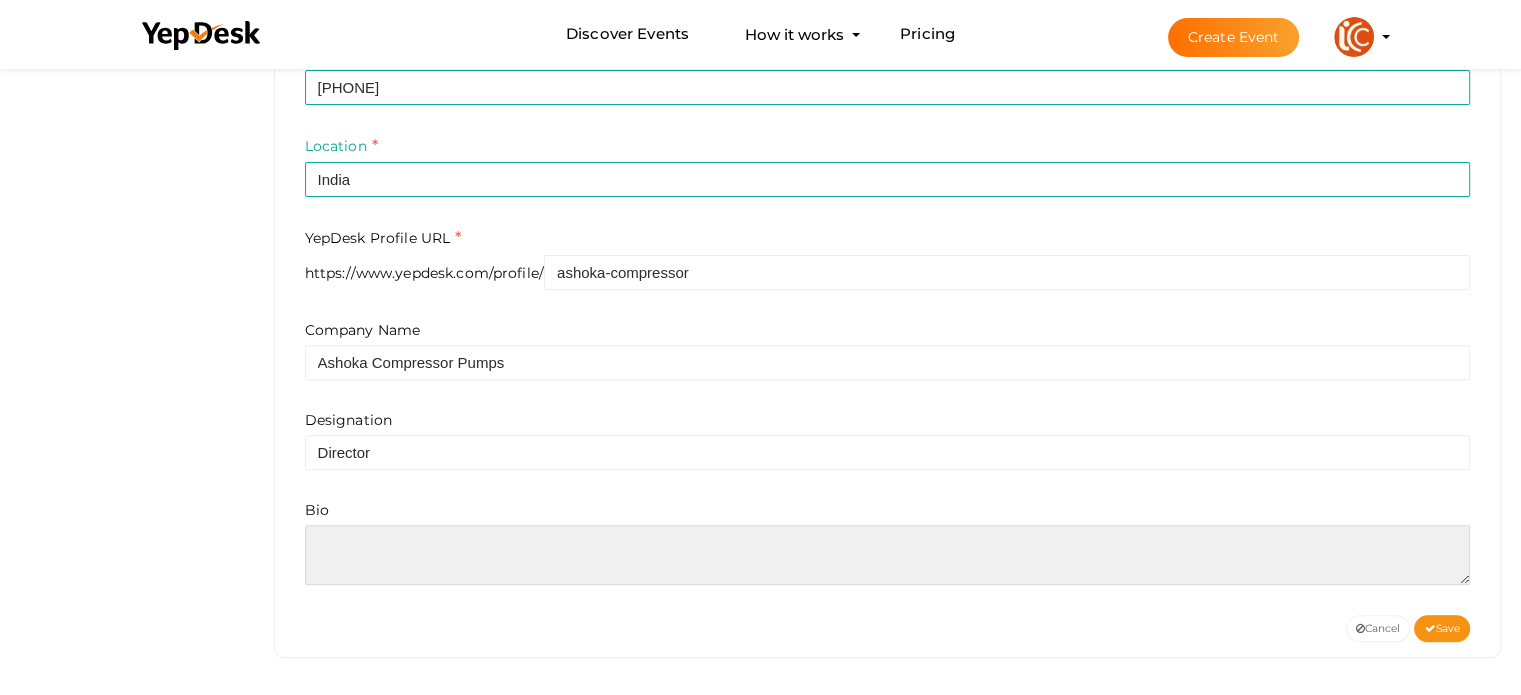 click at bounding box center [888, 555] 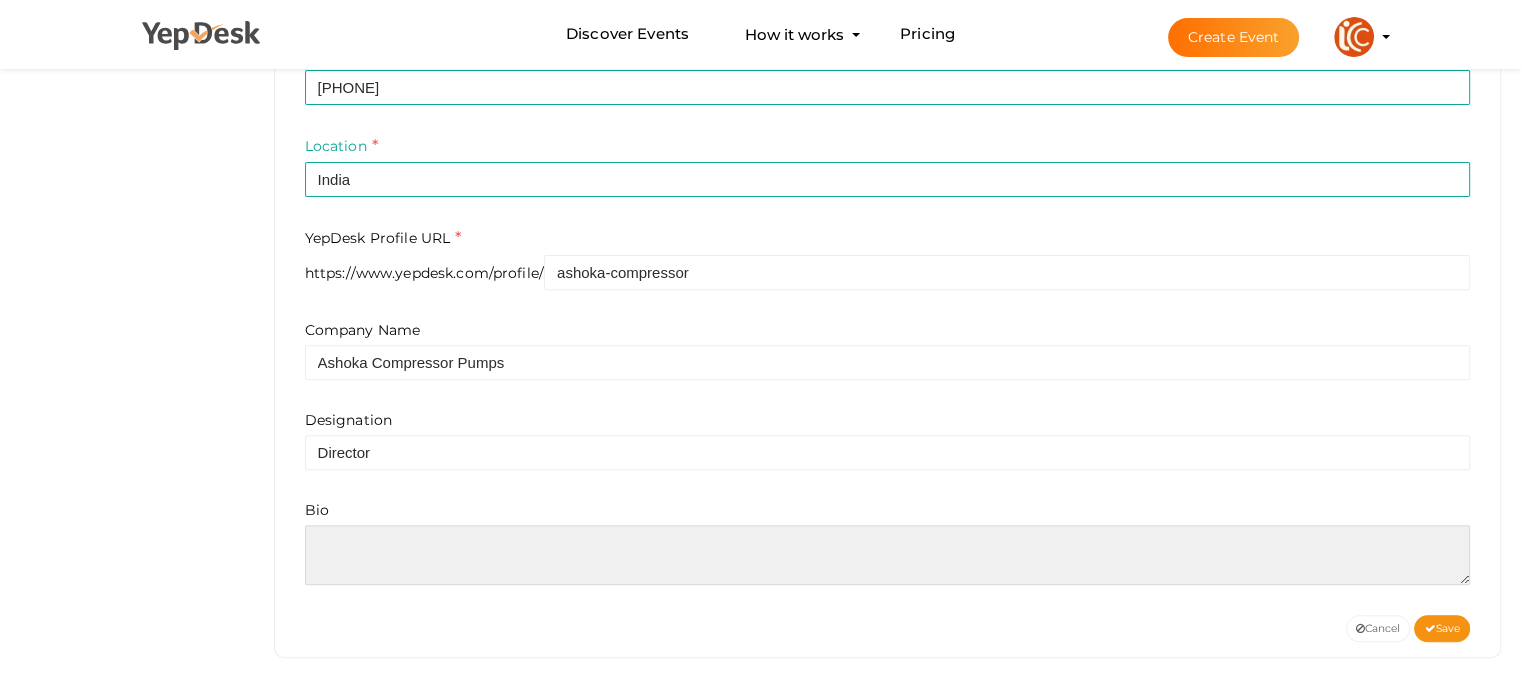 paste on "Explore Ashoka Compressor for the best biogas compressors and cryogenic pumps in India. Experience superior manufacturing and unmatched performance today." 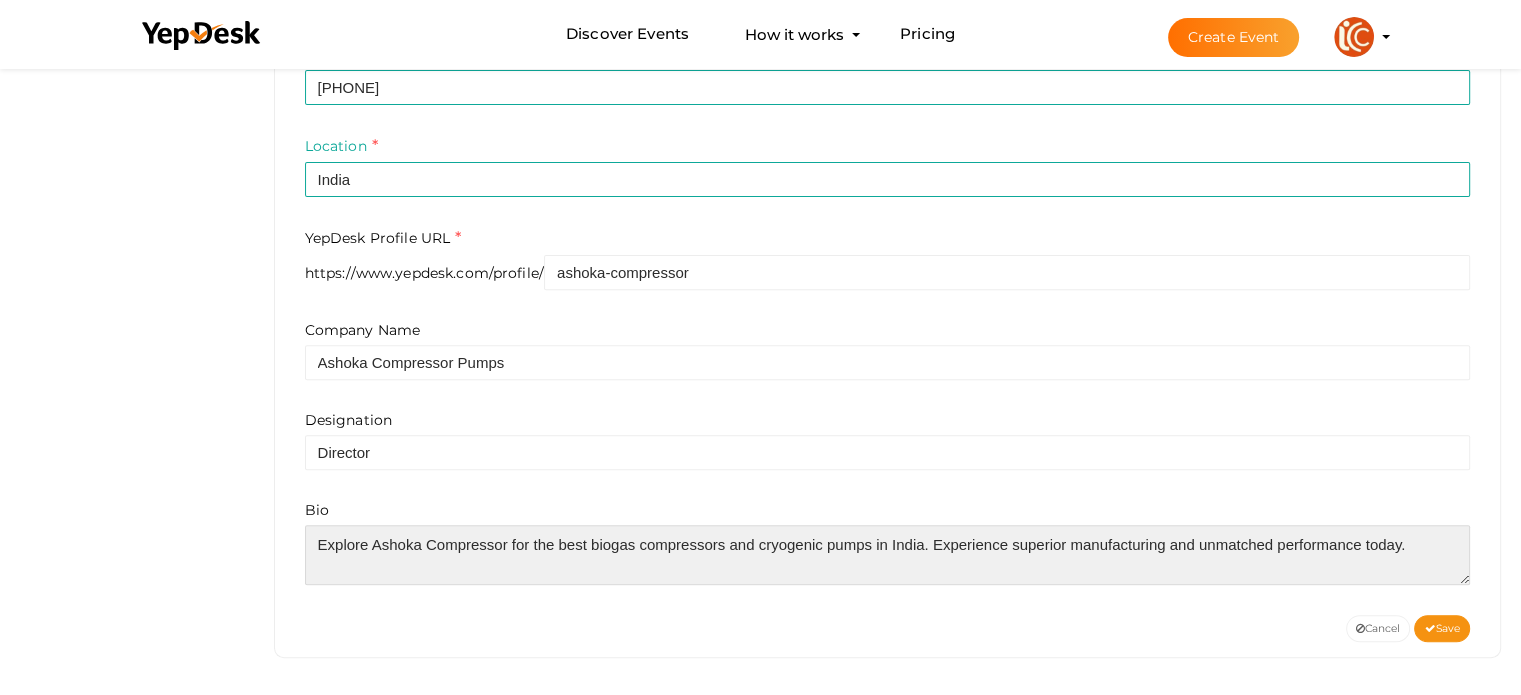 type on "Explore Ashoka Compressor for the best biogas compressors and cryogenic pumps in India. Experience superior manufacturing and unmatched performance today." 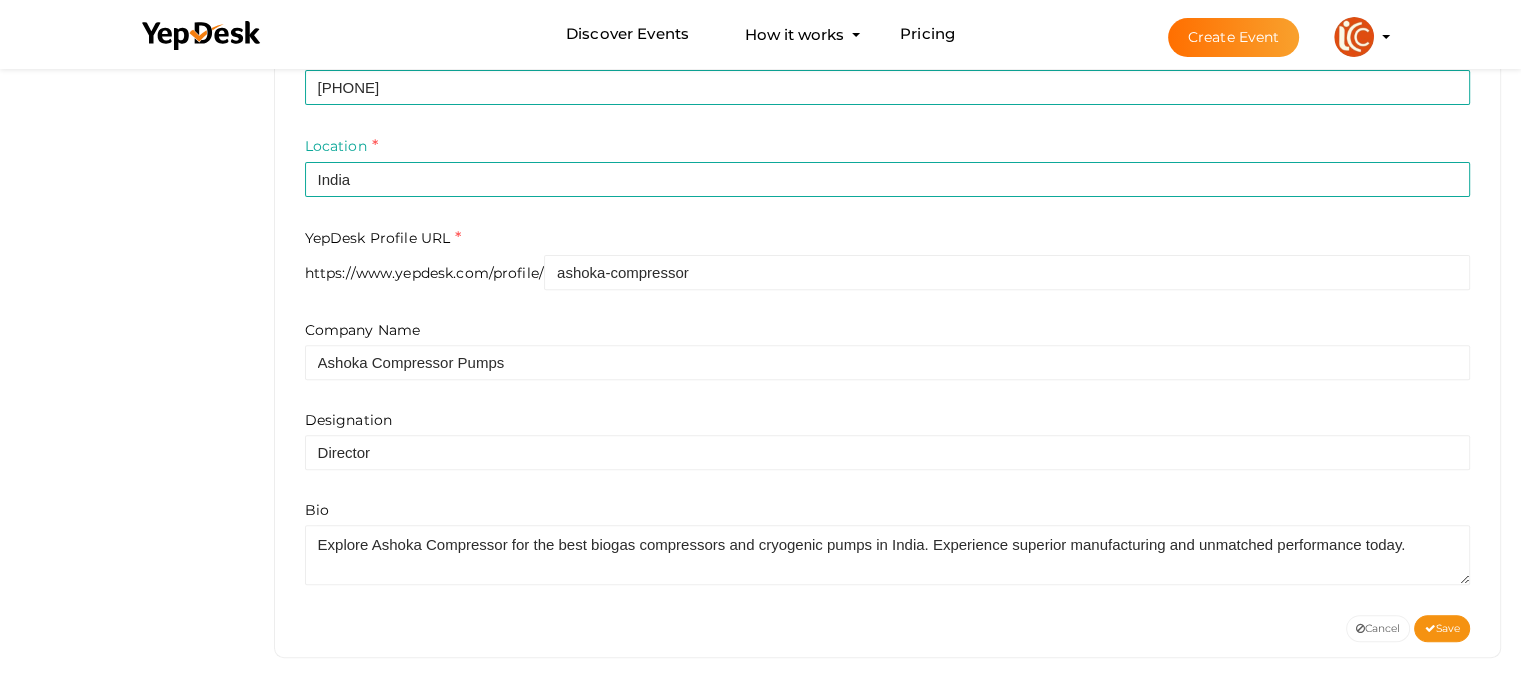 click on "Cancel
Save" at bounding box center (888, 628) 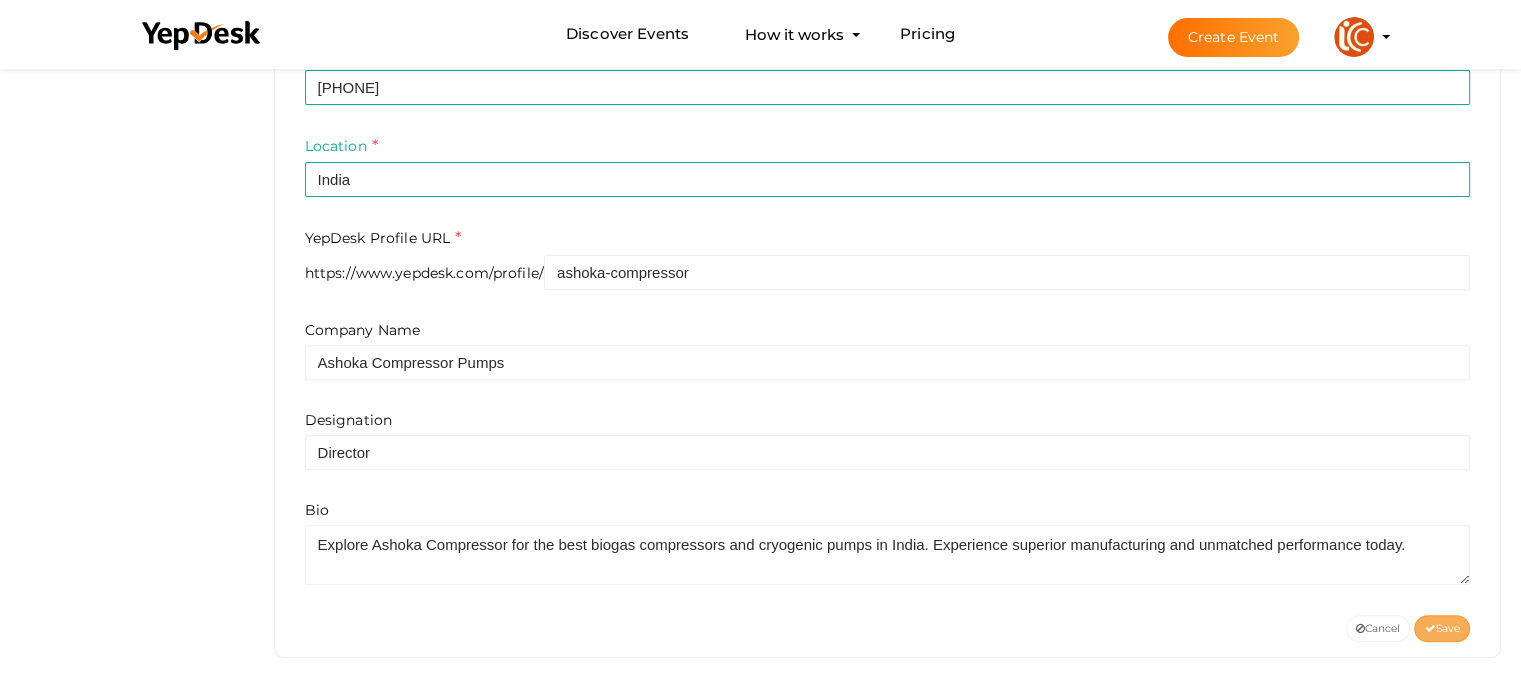 click on "Save" at bounding box center (1442, 628) 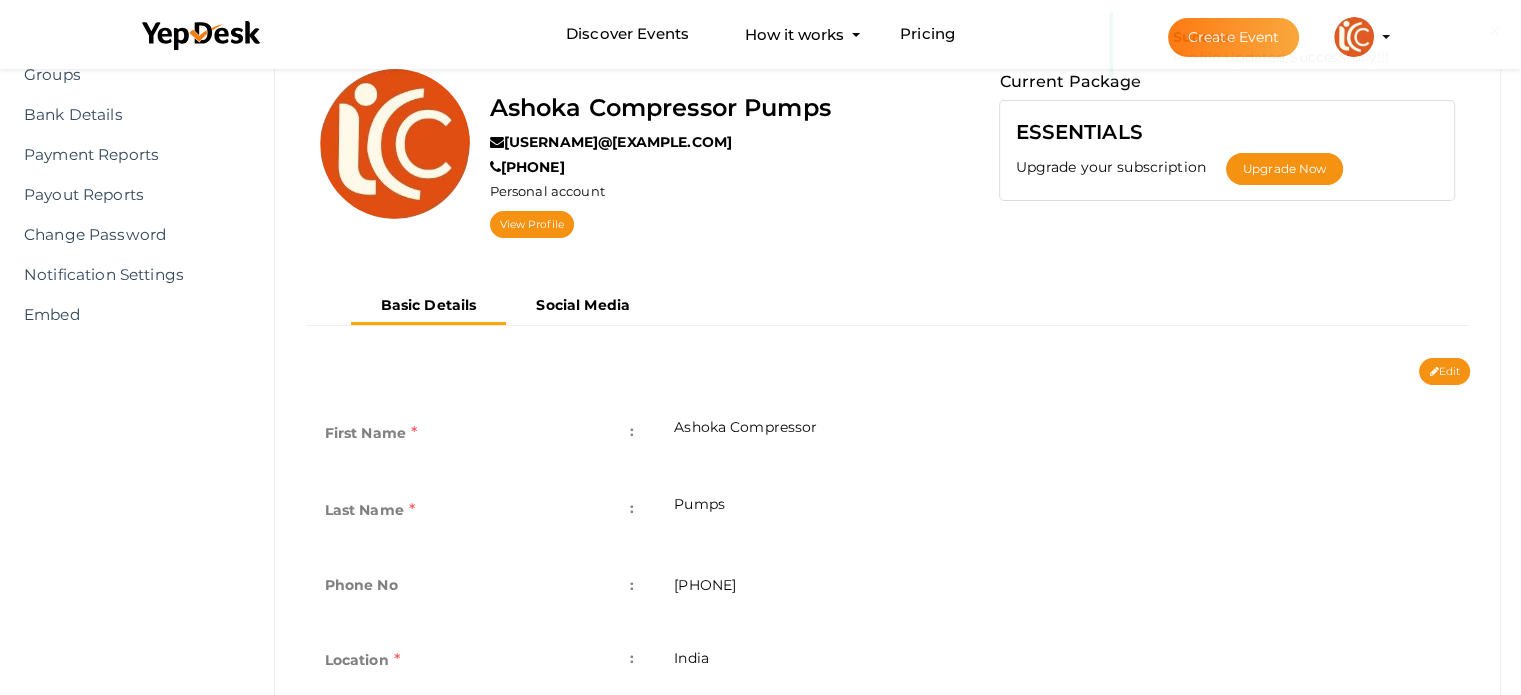 scroll, scrollTop: 0, scrollLeft: 0, axis: both 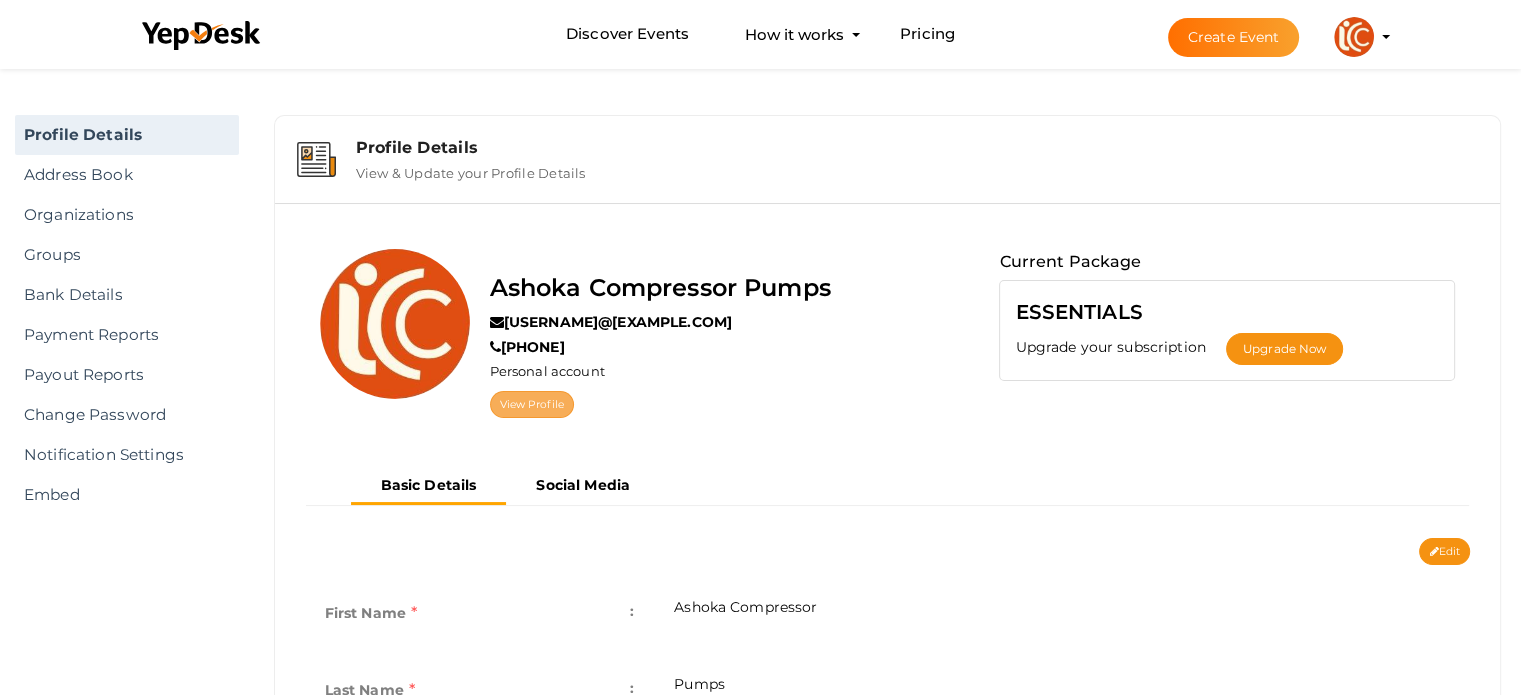 click on "View Profile" at bounding box center [532, 404] 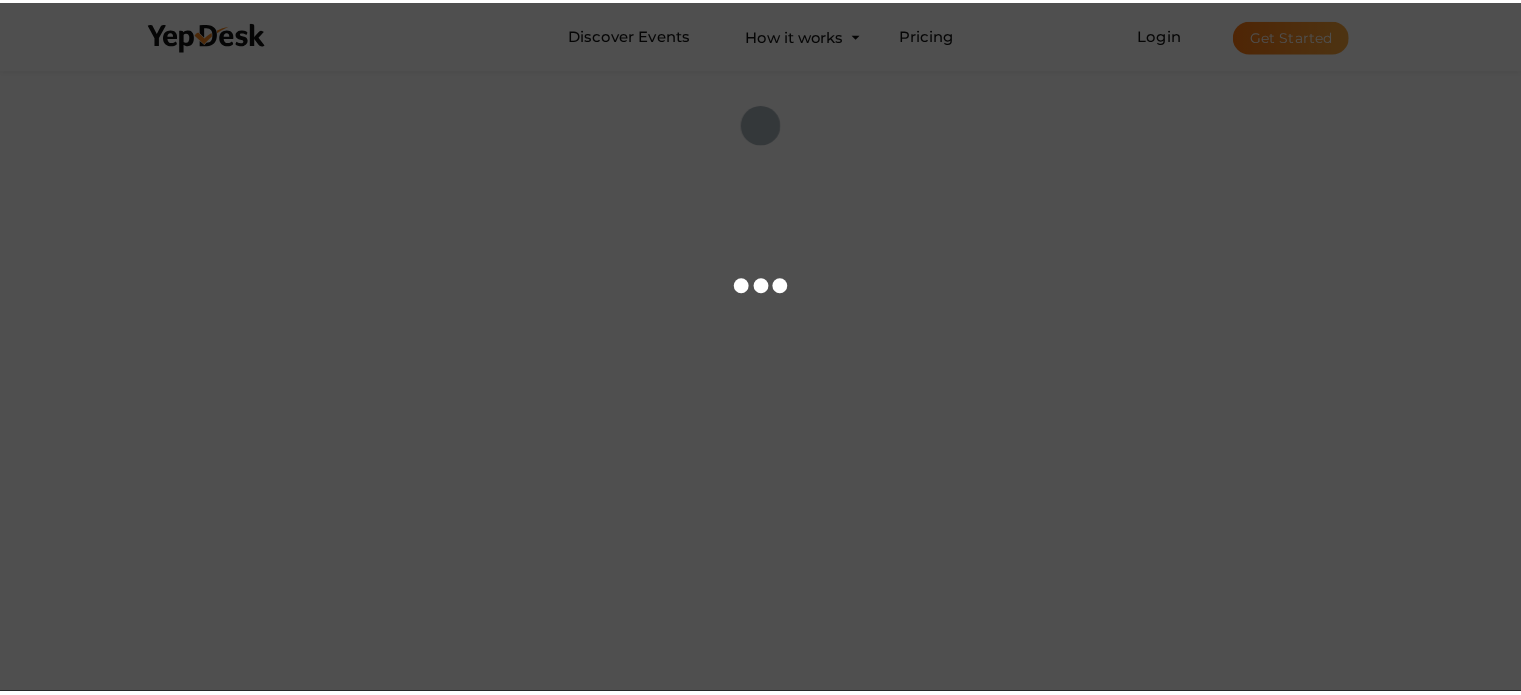 scroll, scrollTop: 0, scrollLeft: 0, axis: both 